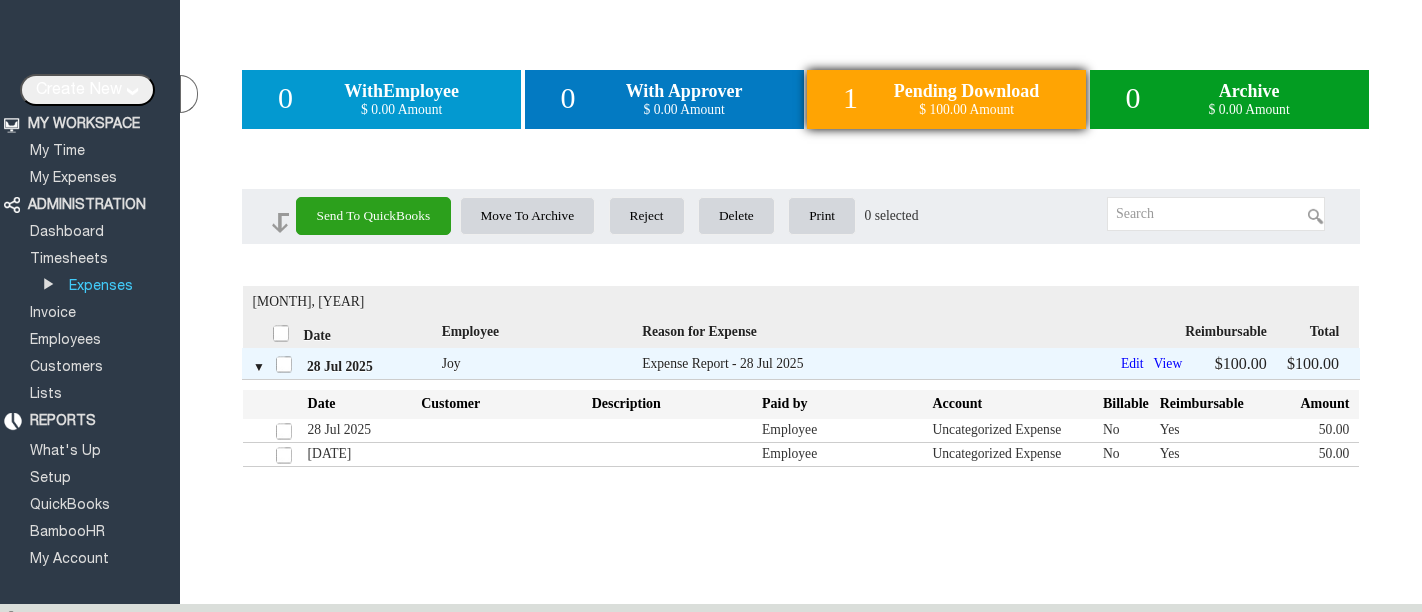 scroll, scrollTop: 0, scrollLeft: 0, axis: both 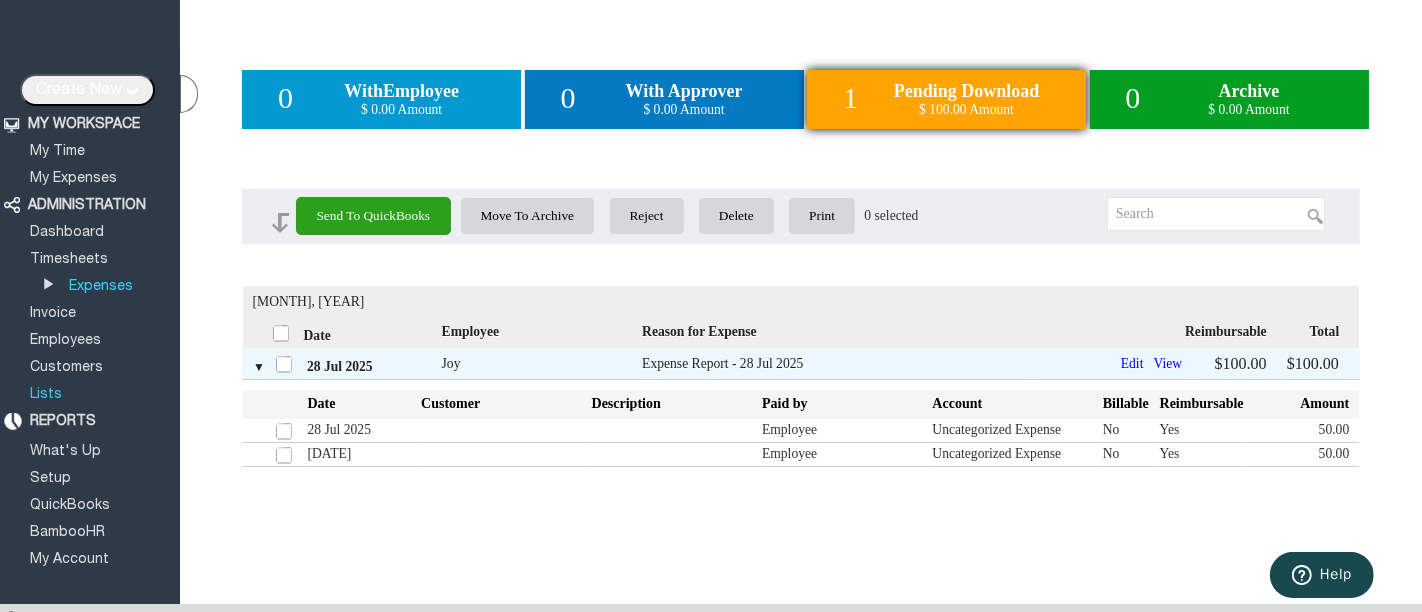 click on "Lists" at bounding box center (46, 394) 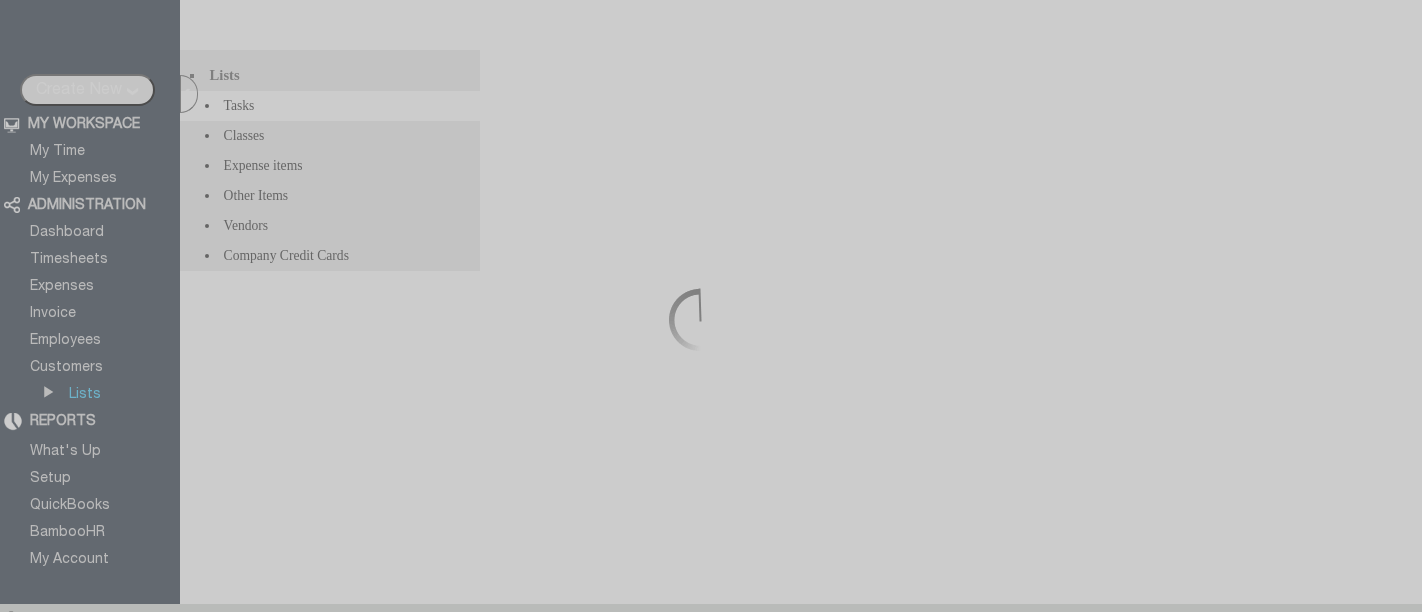 scroll, scrollTop: 0, scrollLeft: 0, axis: both 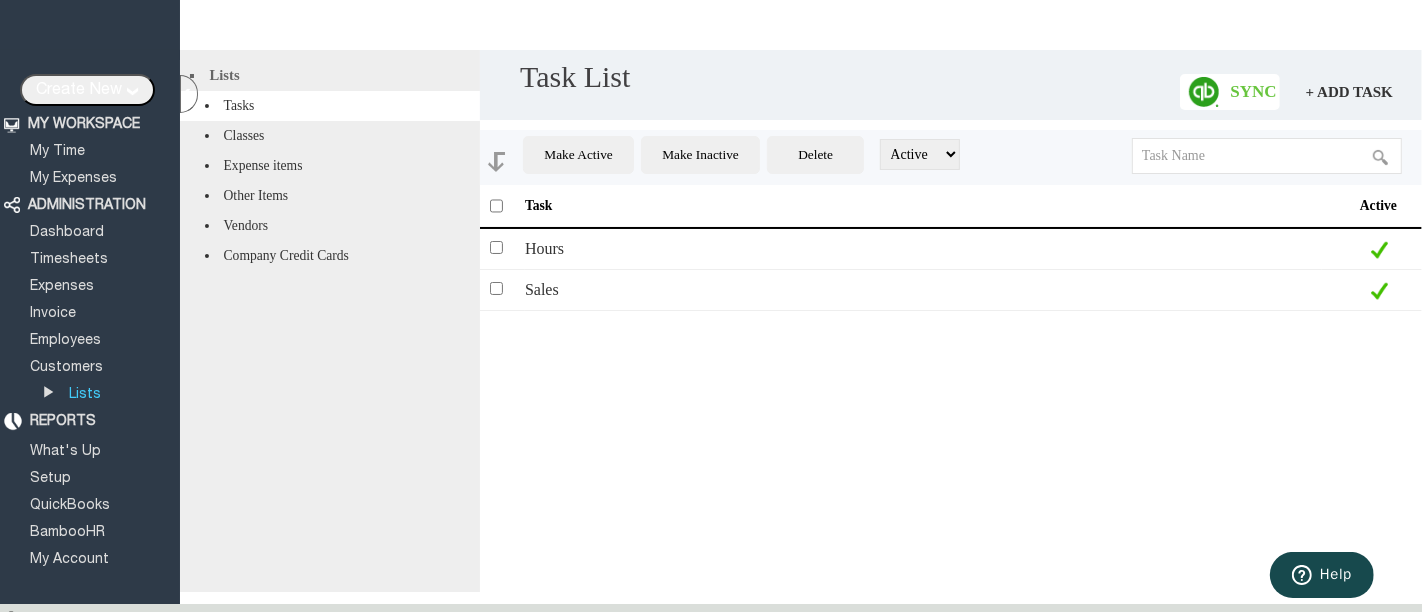 click on "Vendors" at bounding box center (330, 226) 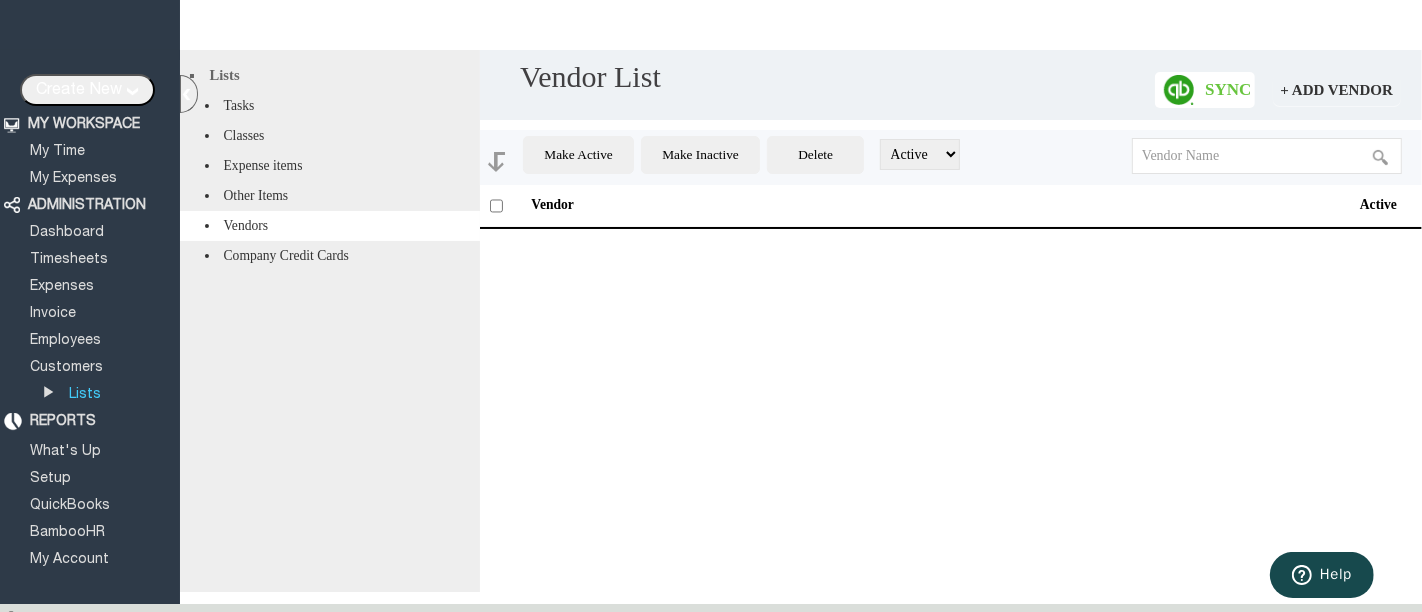 click on "+ Add Vendor" at bounding box center (1337, 90) 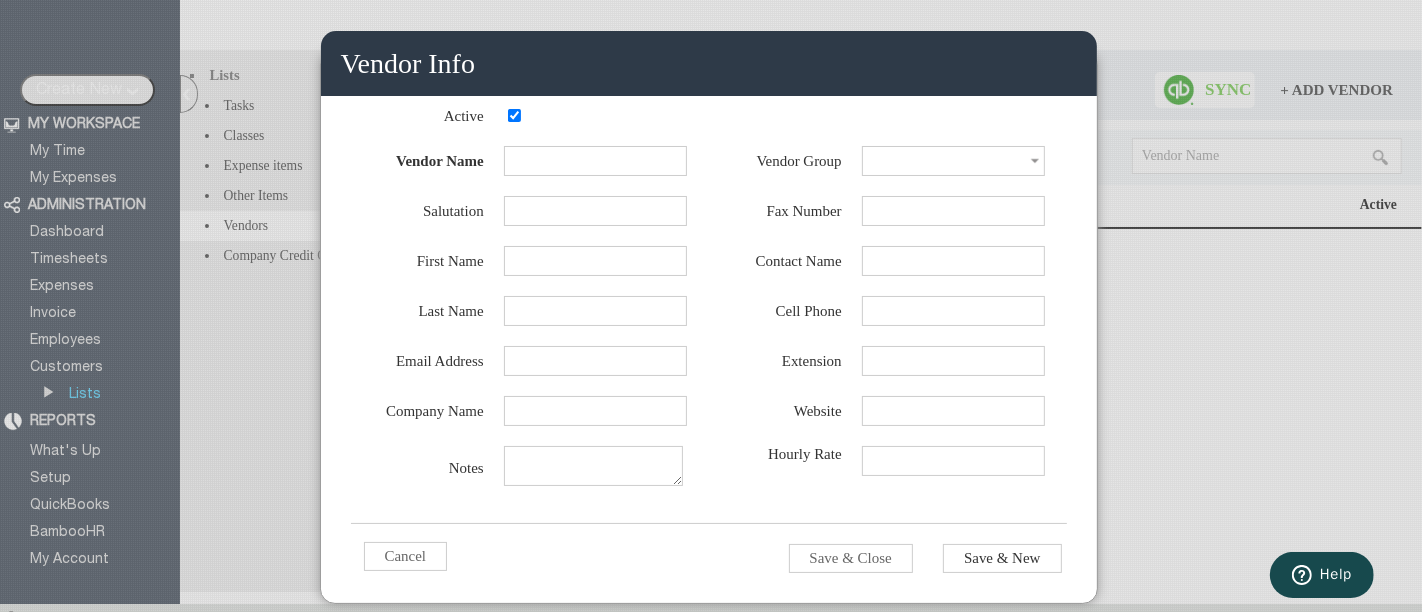 scroll, scrollTop: 0, scrollLeft: 0, axis: both 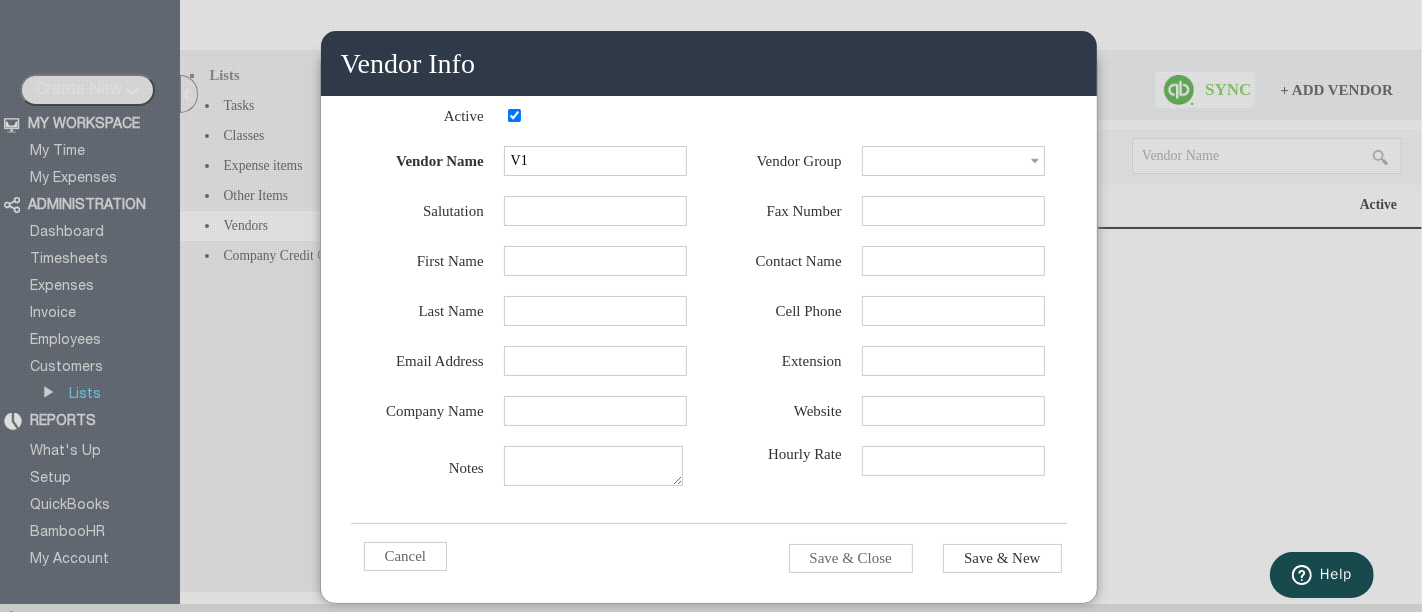 type on "V1" 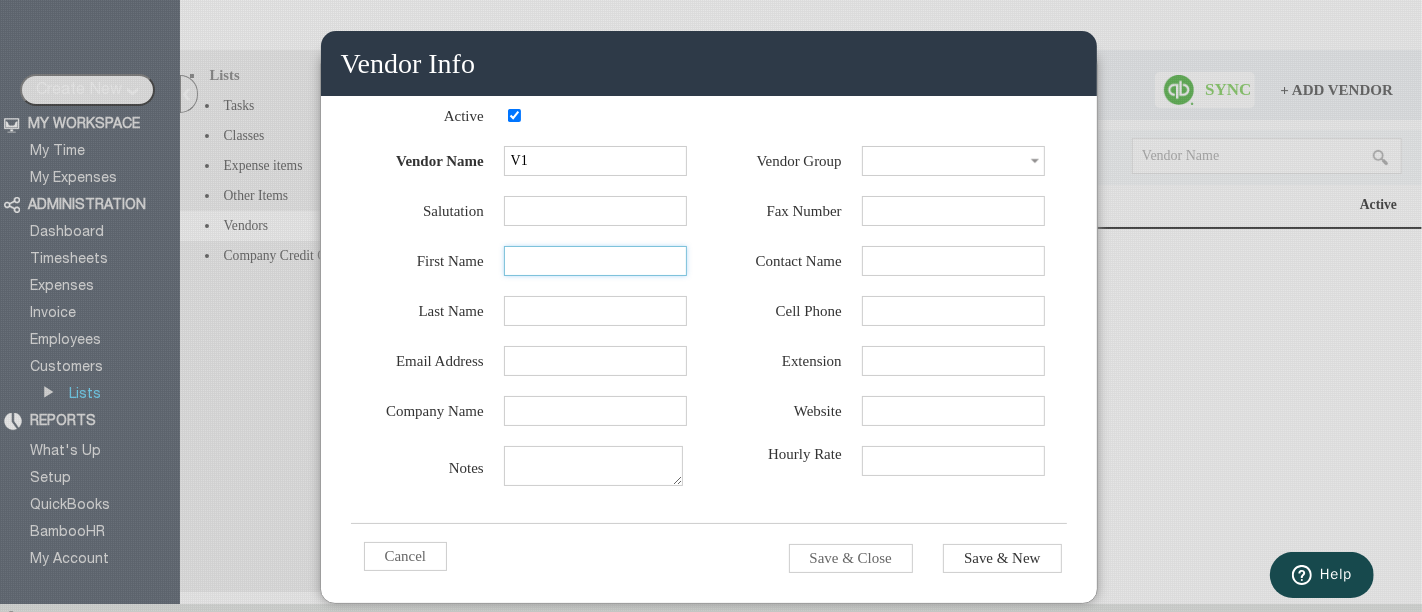 click at bounding box center (595, 261) 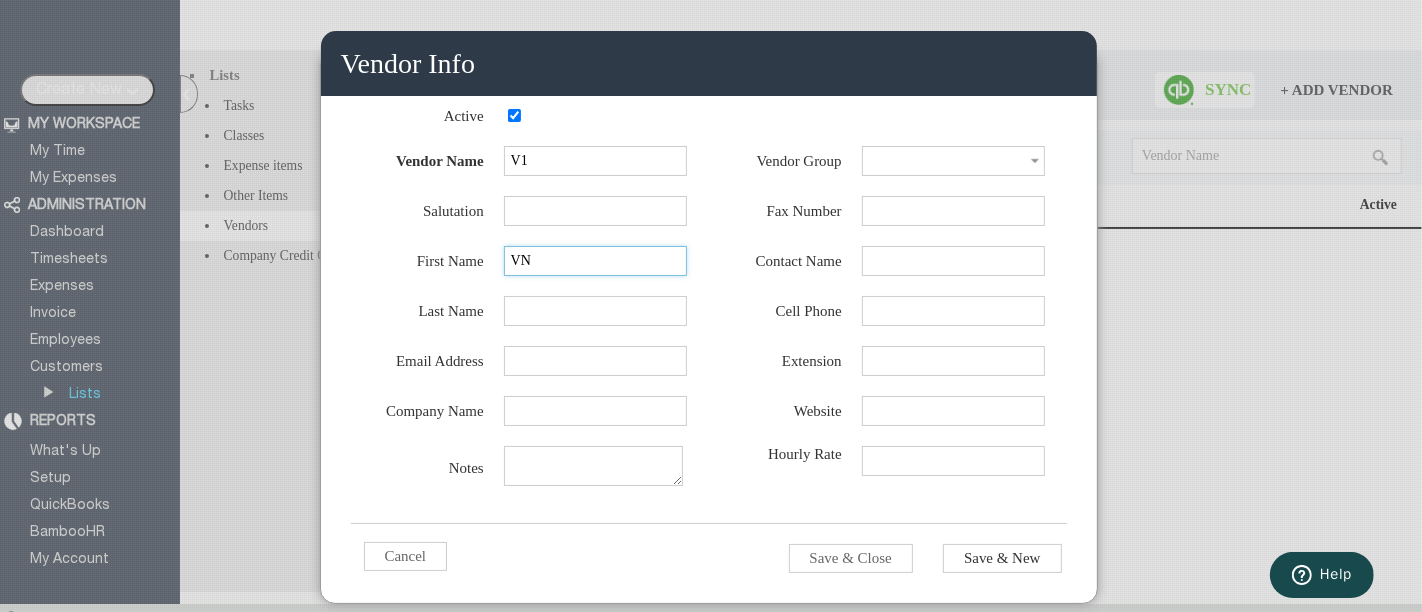 type on "VN" 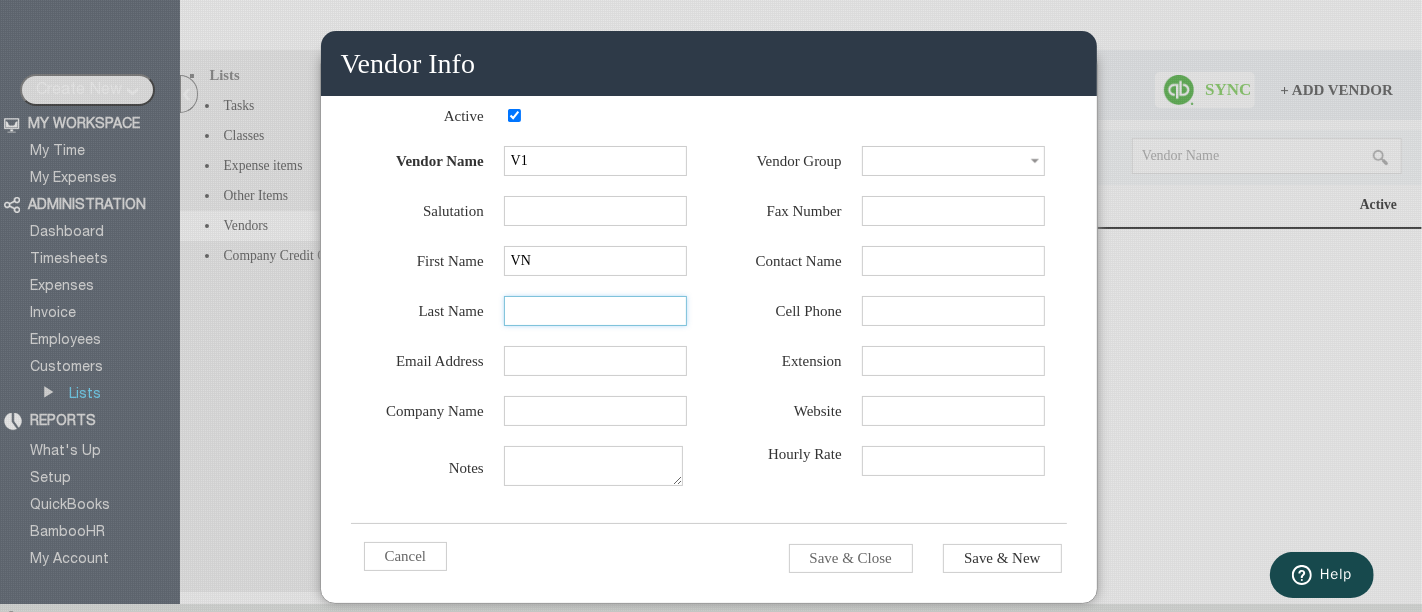 type on "VN" 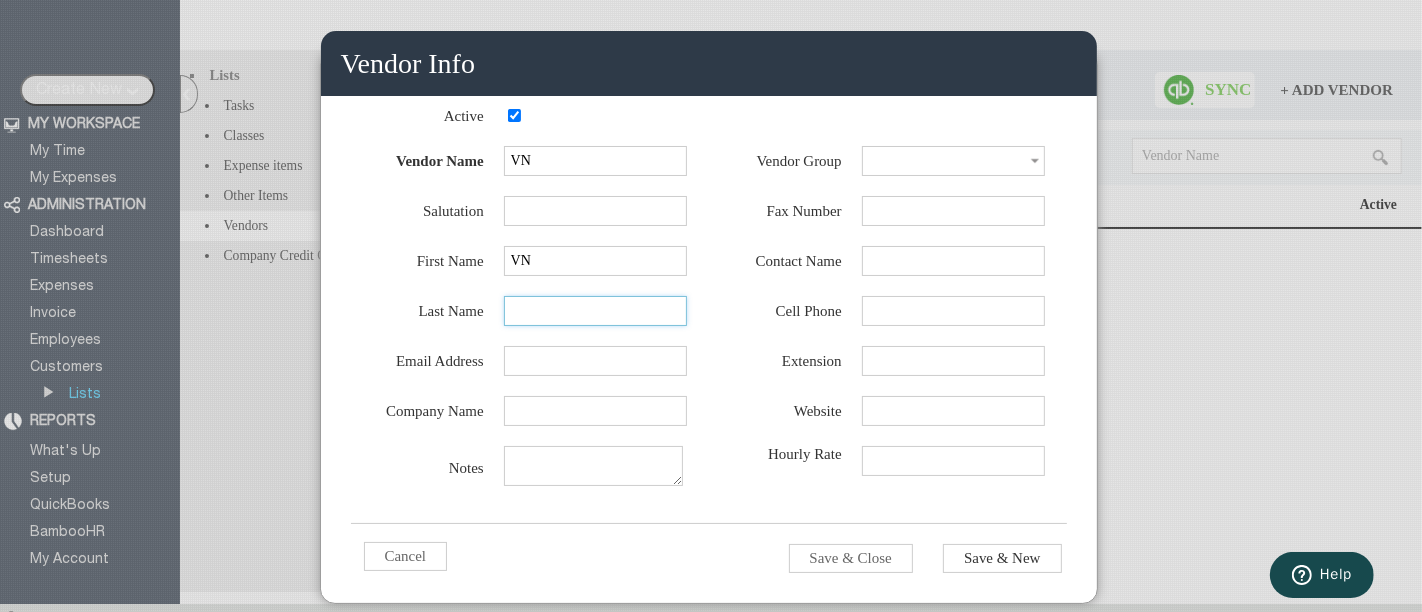 click at bounding box center (595, 311) 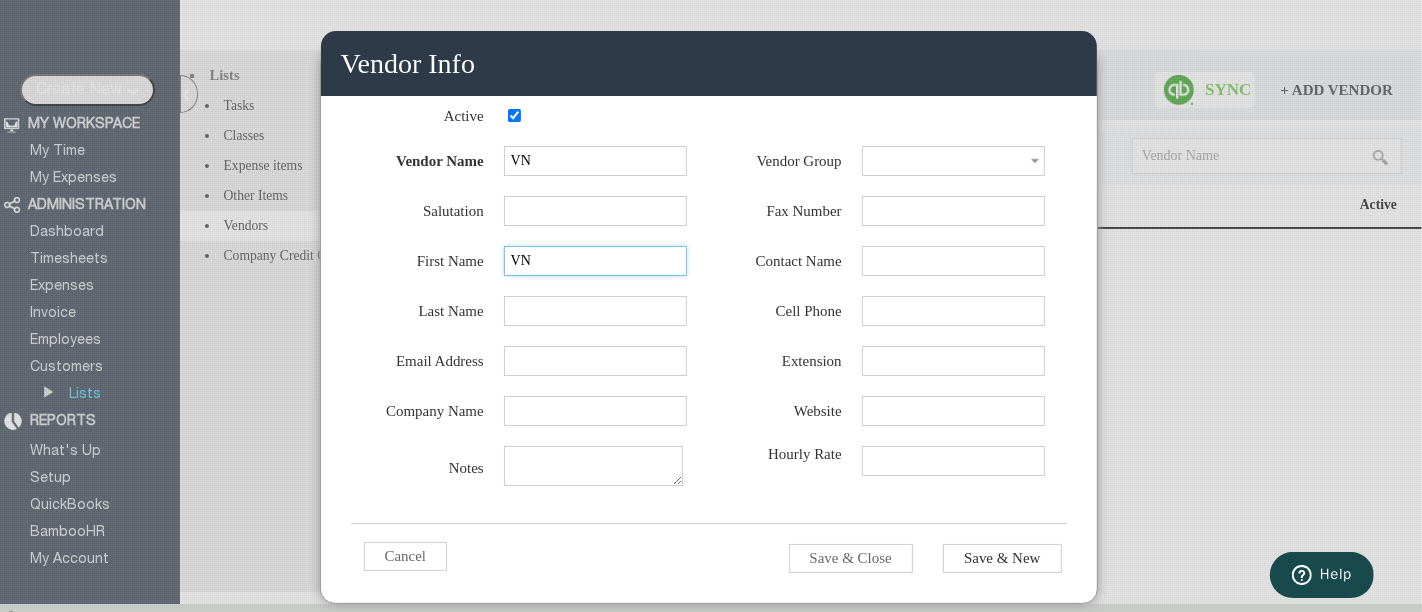 click on "VN" at bounding box center [595, 261] 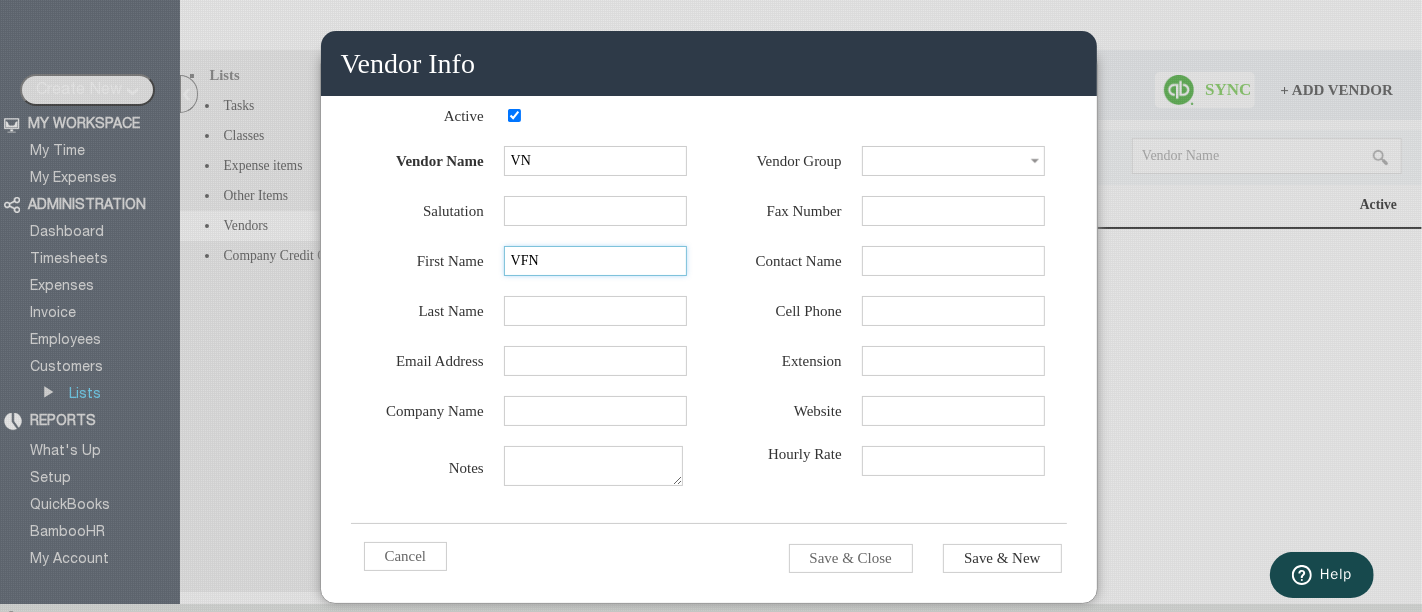 type on "VFN" 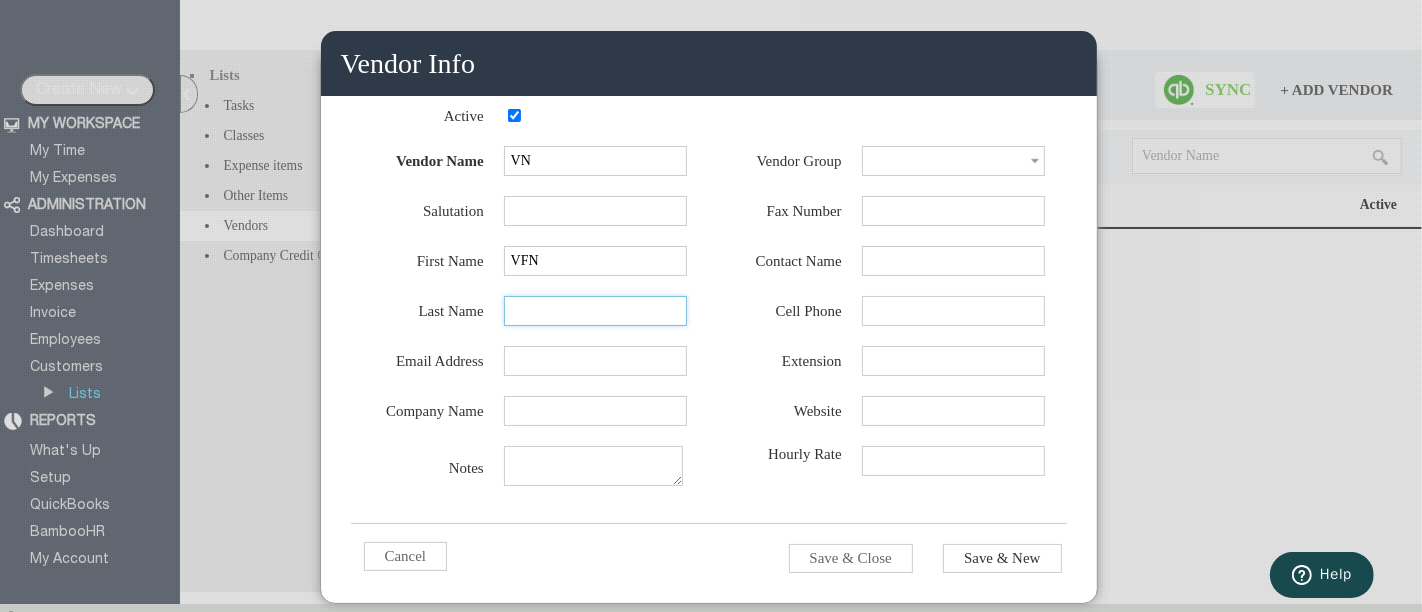 type on "VFN" 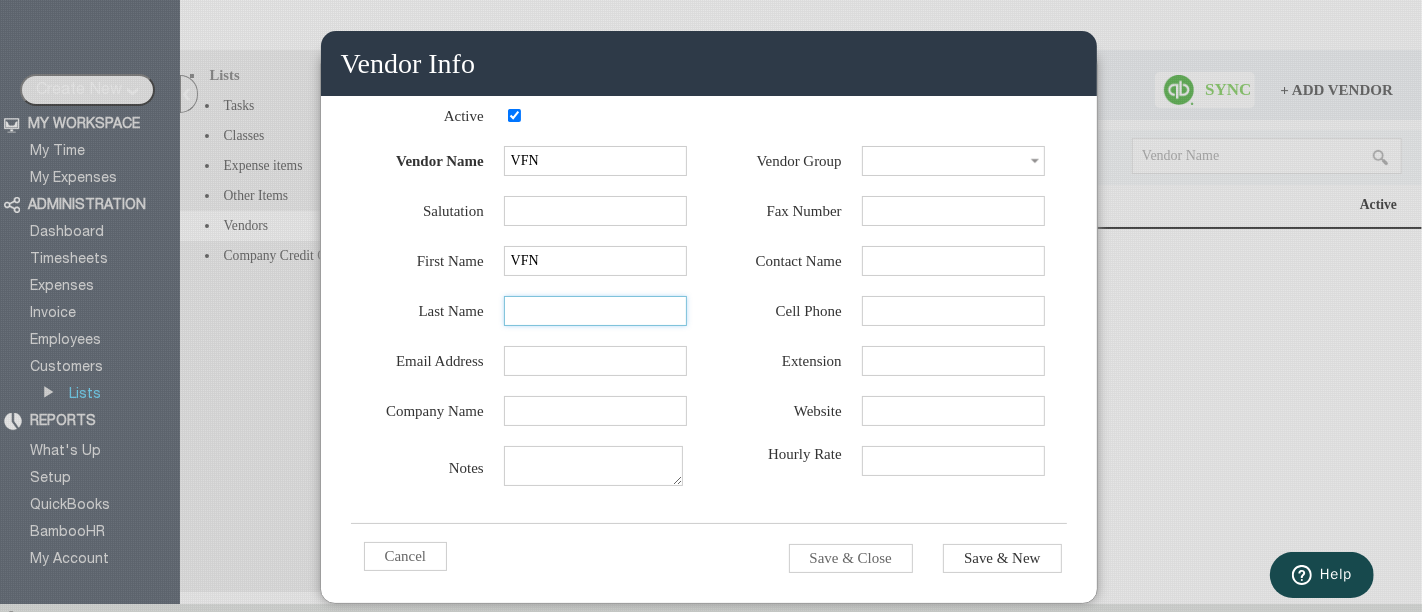 click at bounding box center [595, 311] 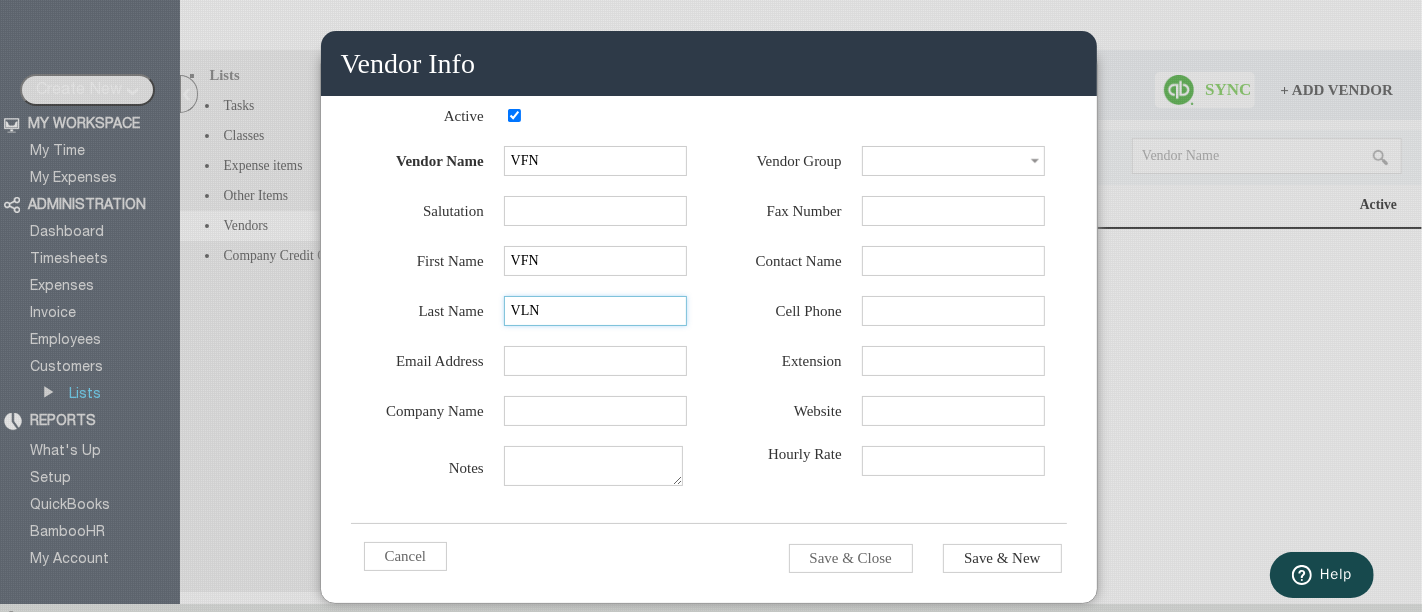 type on "VLN" 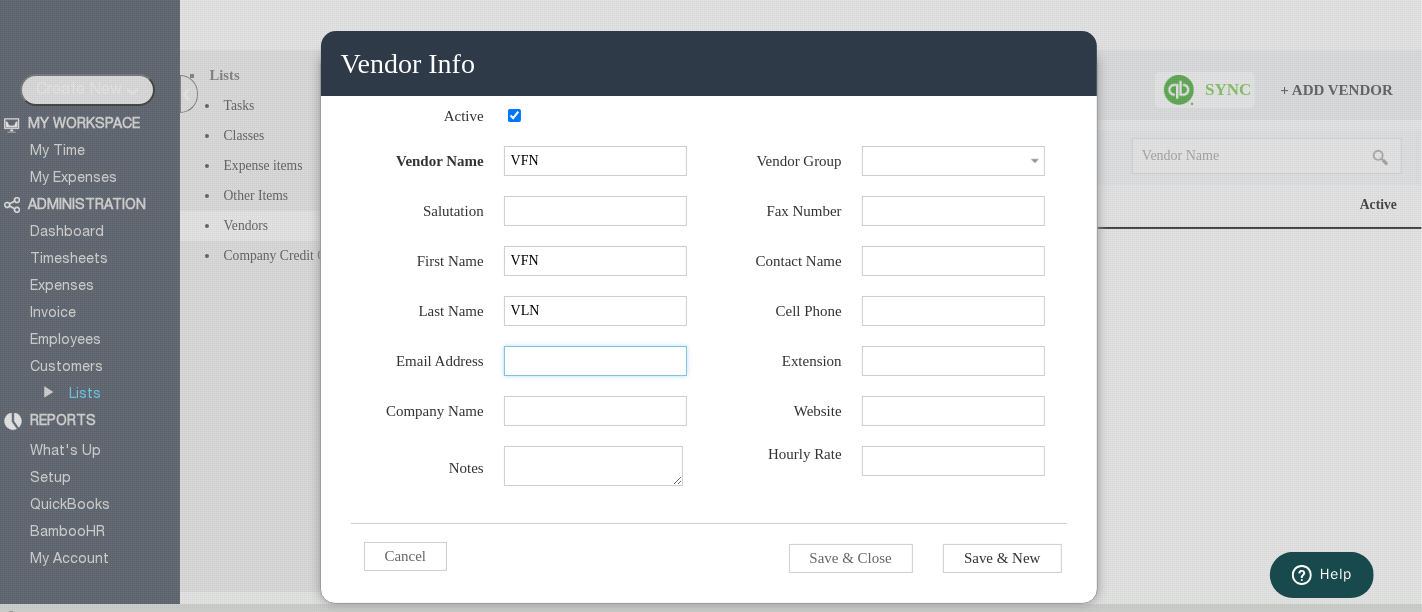 type on "VLN, VFN" 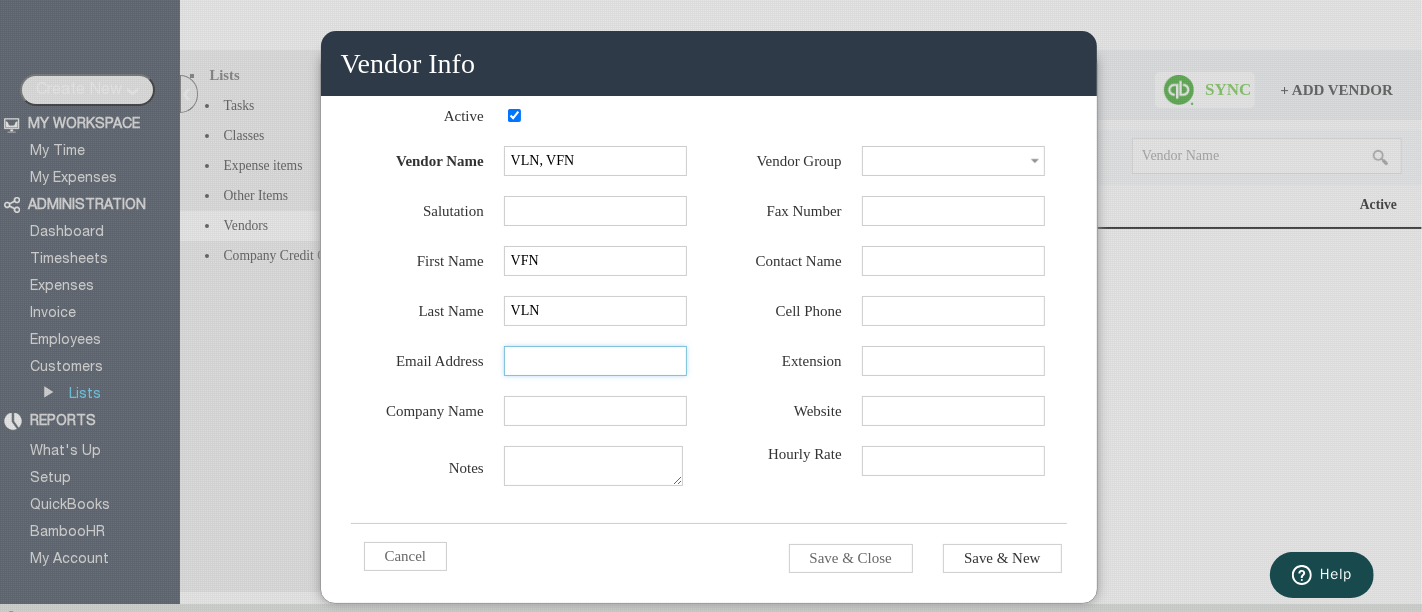 click at bounding box center (595, 361) 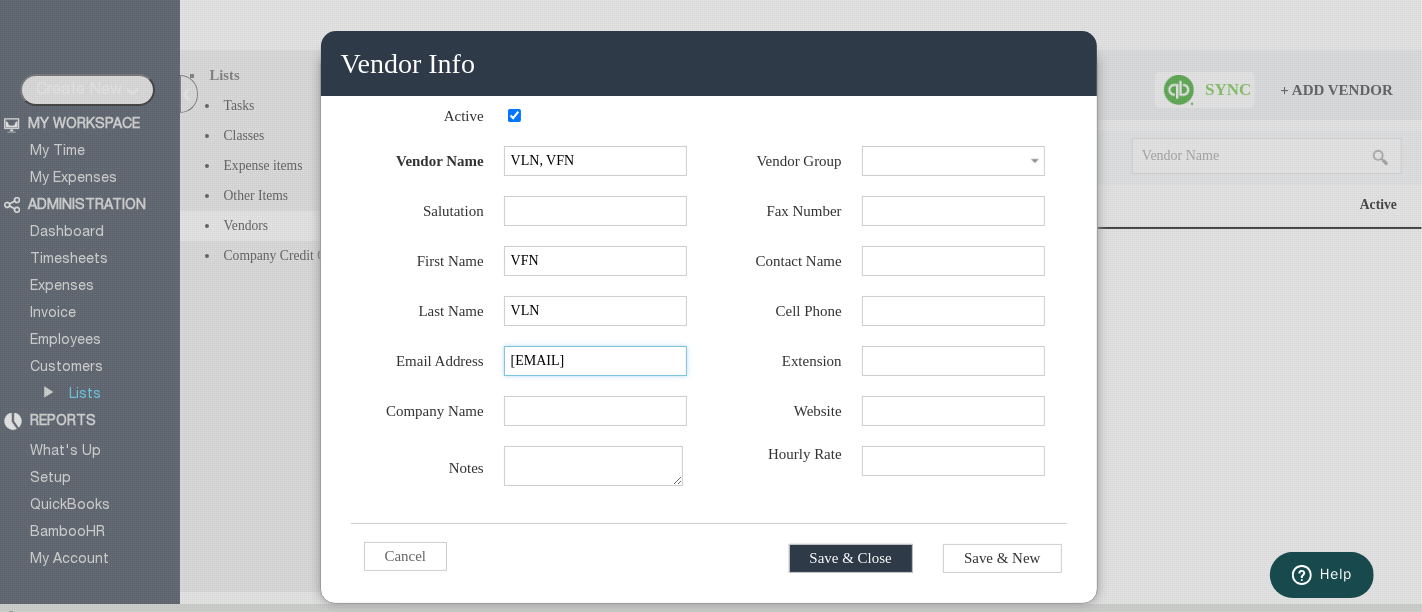 type on "vendor@gmail.com" 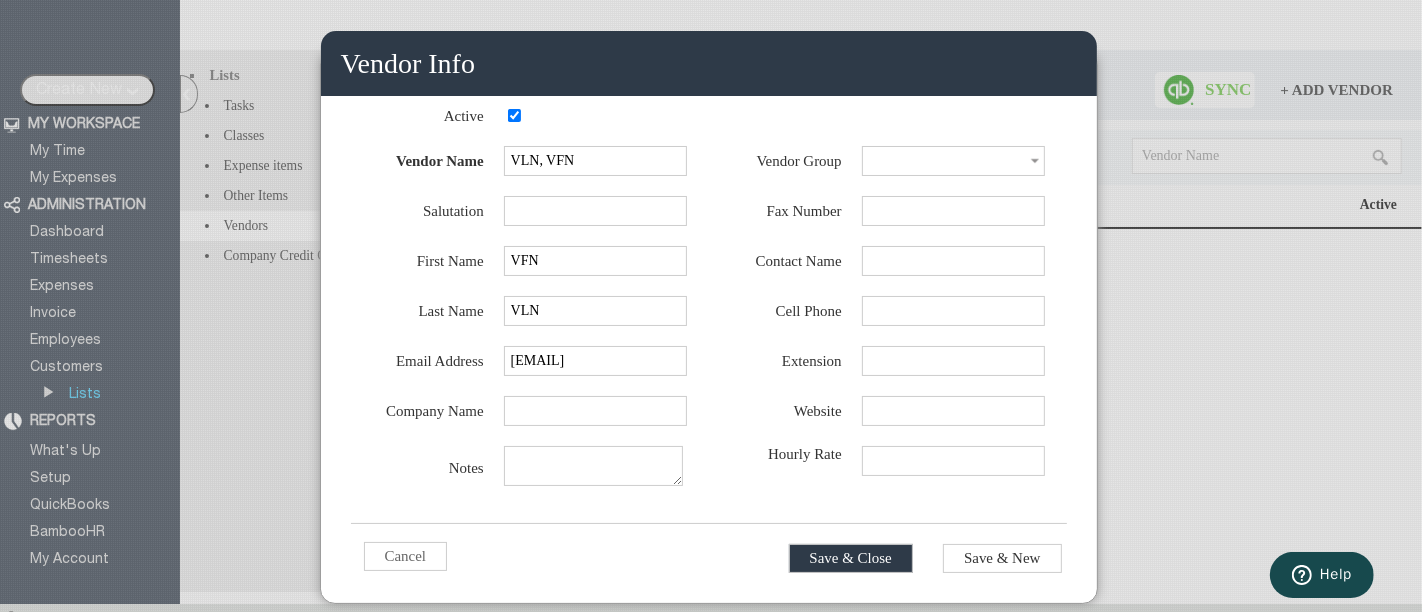 click on "Save & Close" at bounding box center [851, 558] 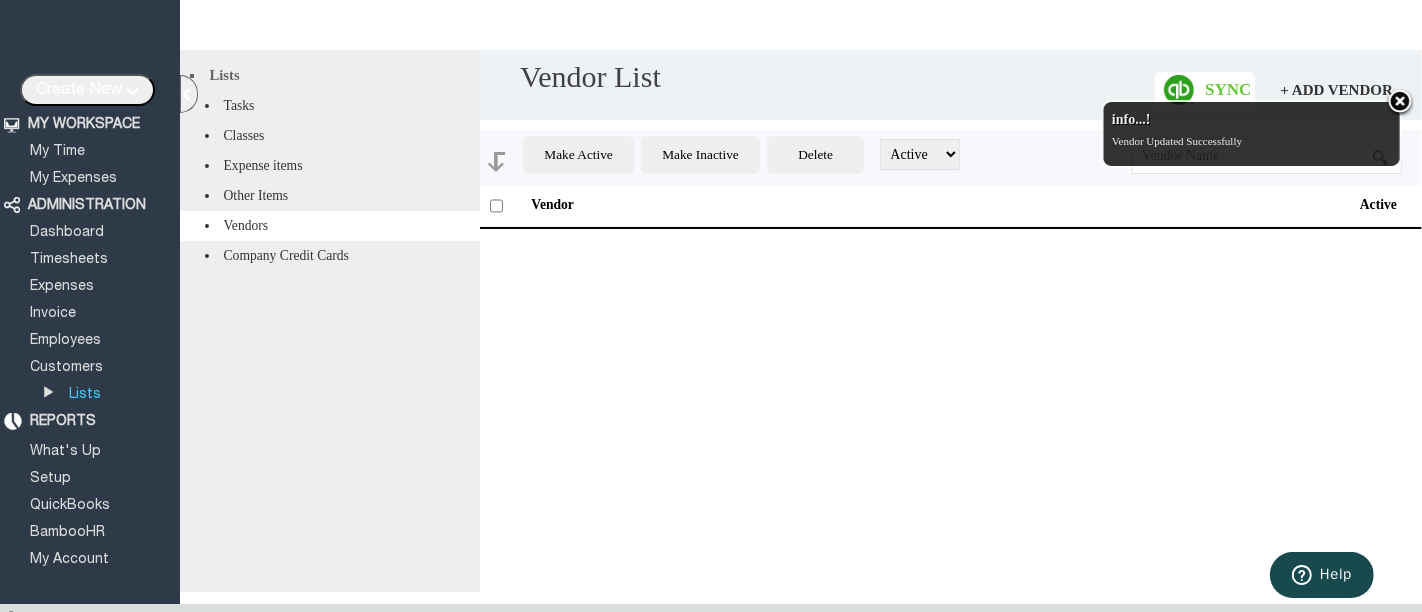 click at bounding box center [1400, 103] 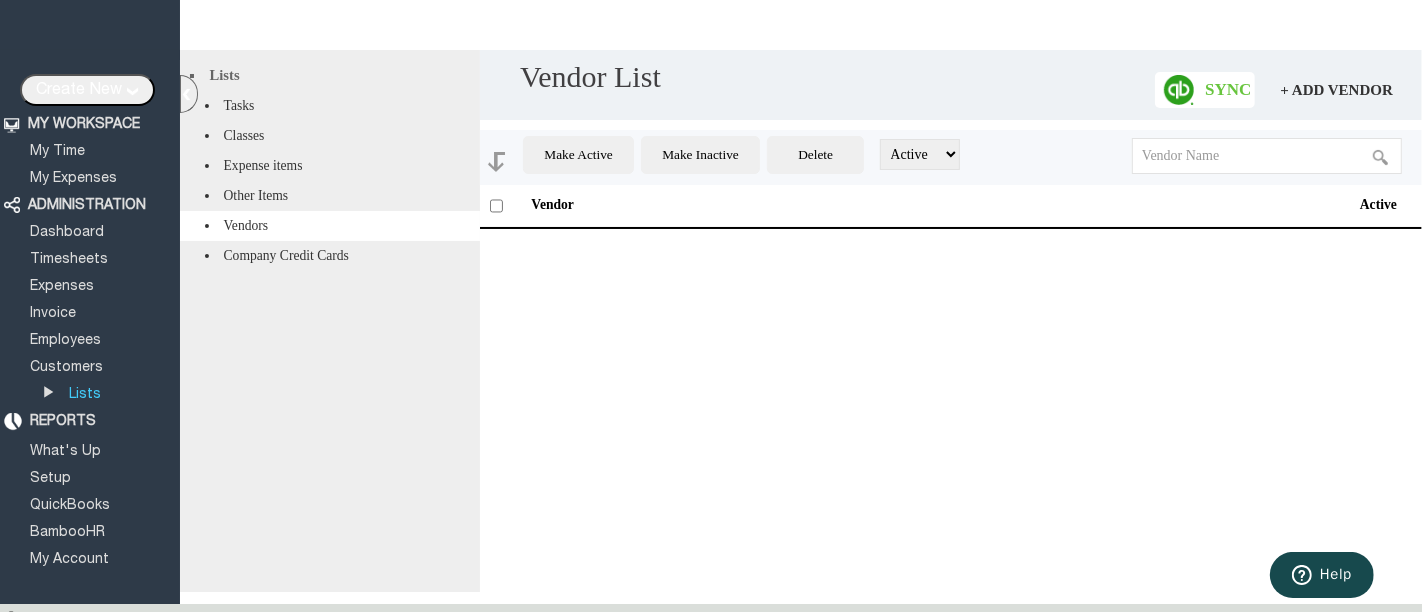 click on "Other Items" at bounding box center [330, 196] 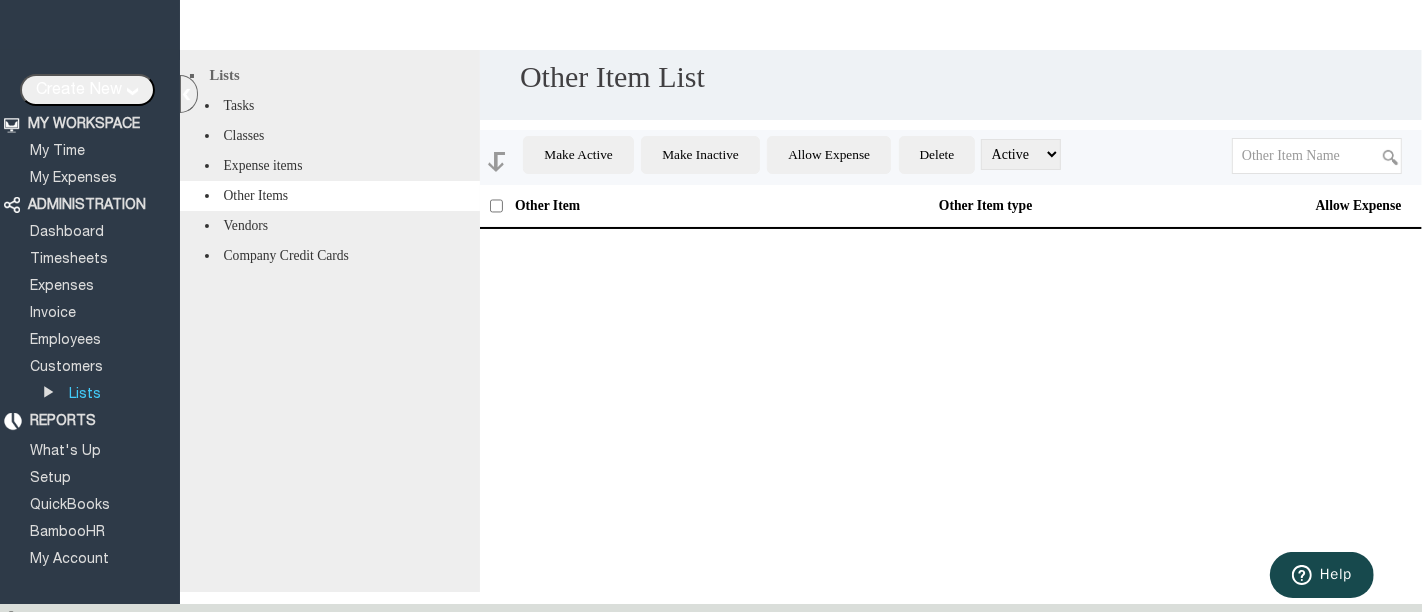 click on "Vendors" at bounding box center [330, 226] 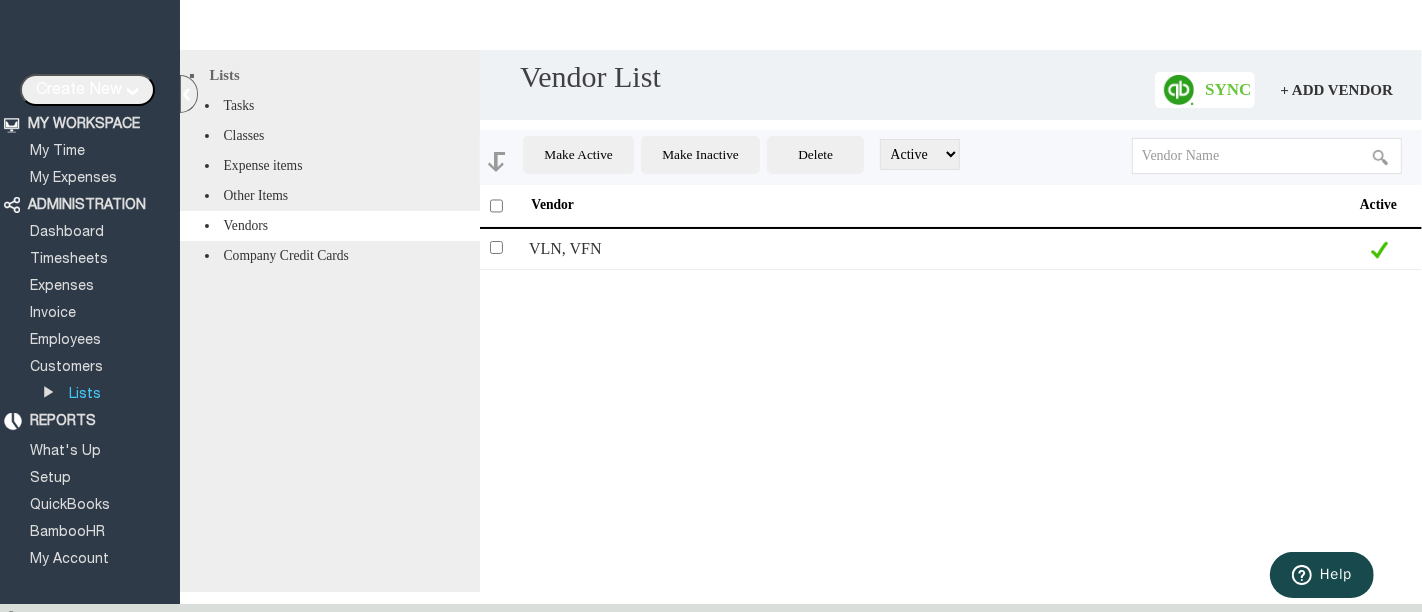 click on "VLN, VFN" at bounding box center (906, 249) 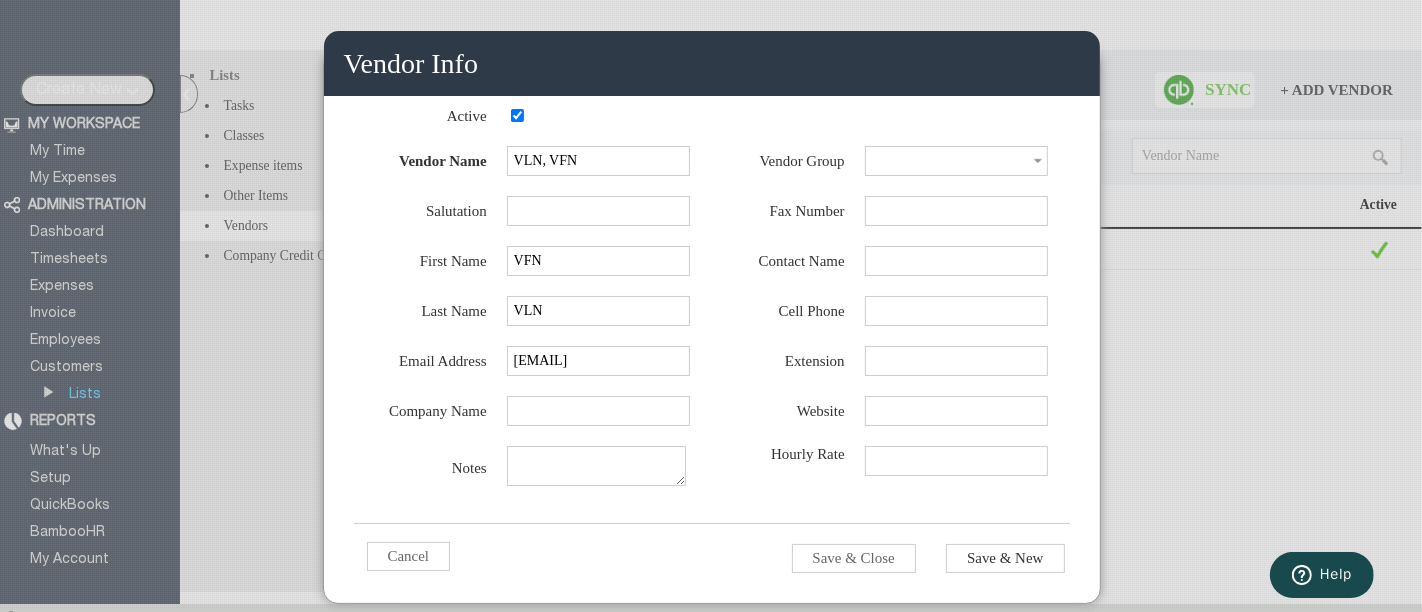 click on "Cancel" at bounding box center (424, 558) 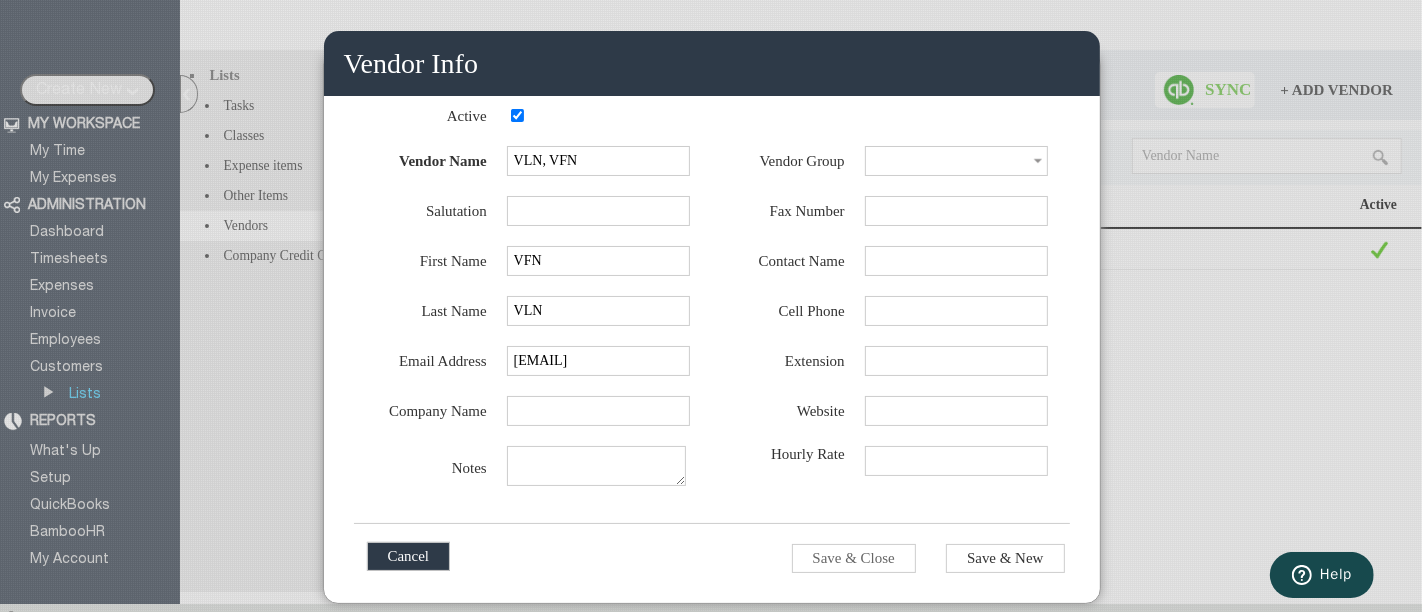 click on "Cancel" at bounding box center (409, 556) 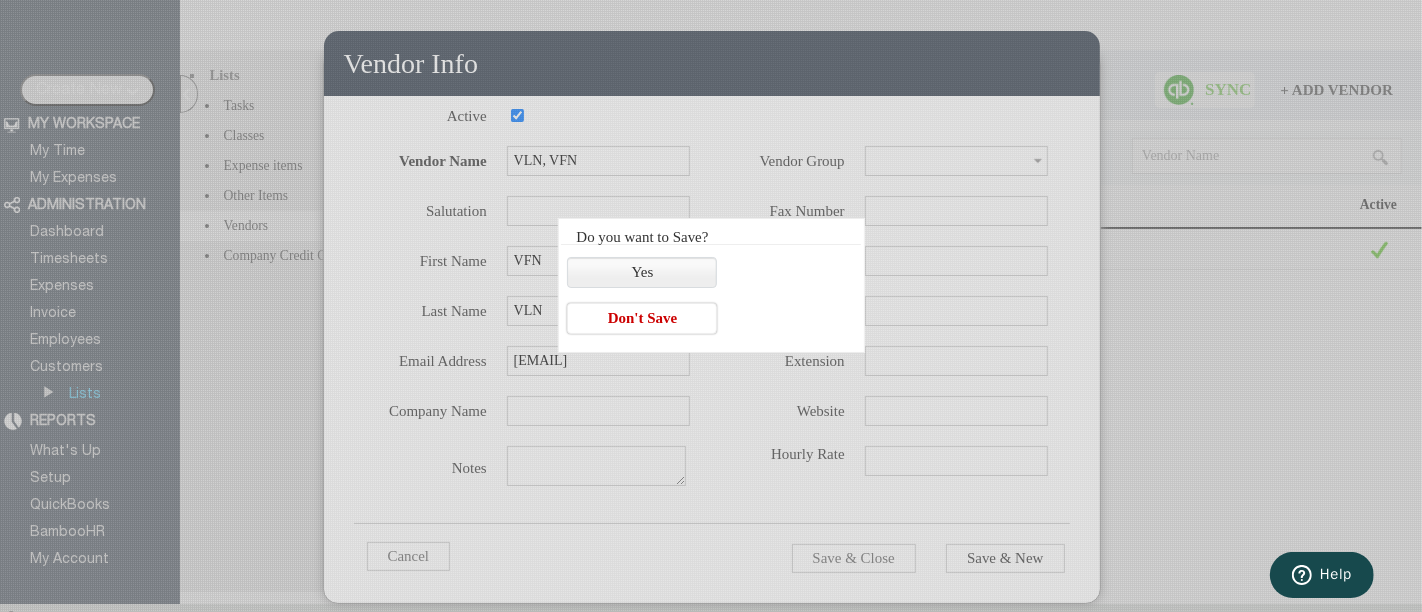click on "Don't Save" at bounding box center [642, 318] 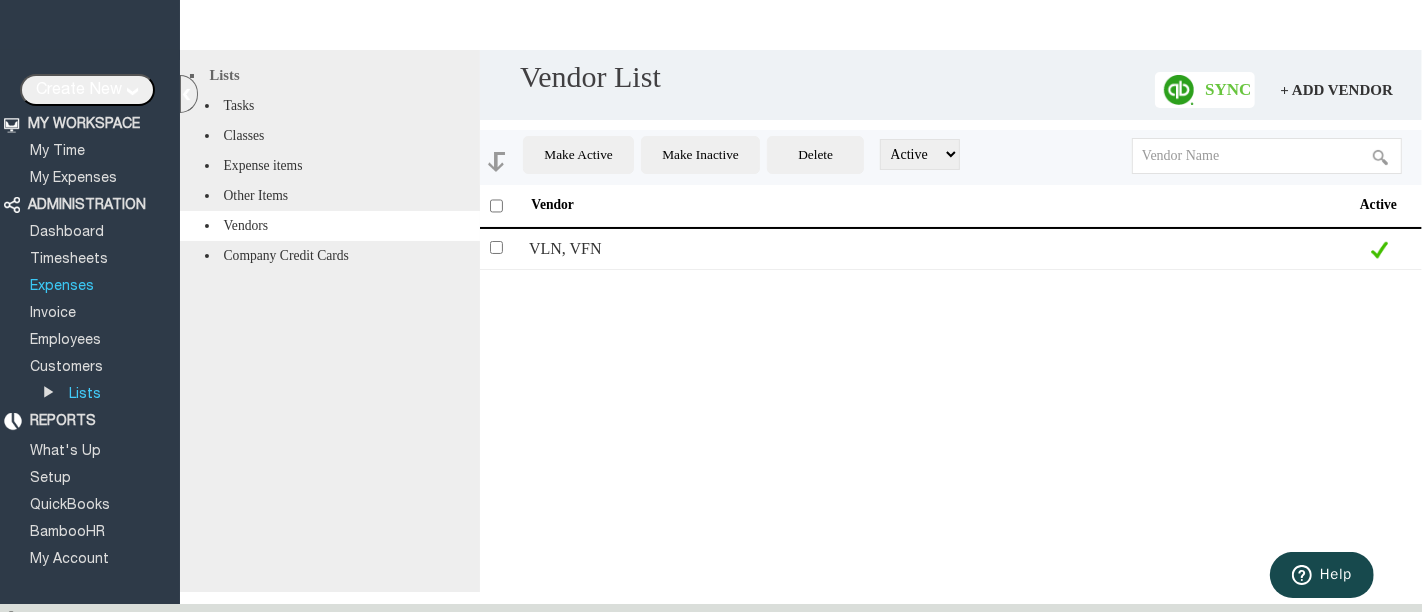 click on "Expenses" at bounding box center [62, 286] 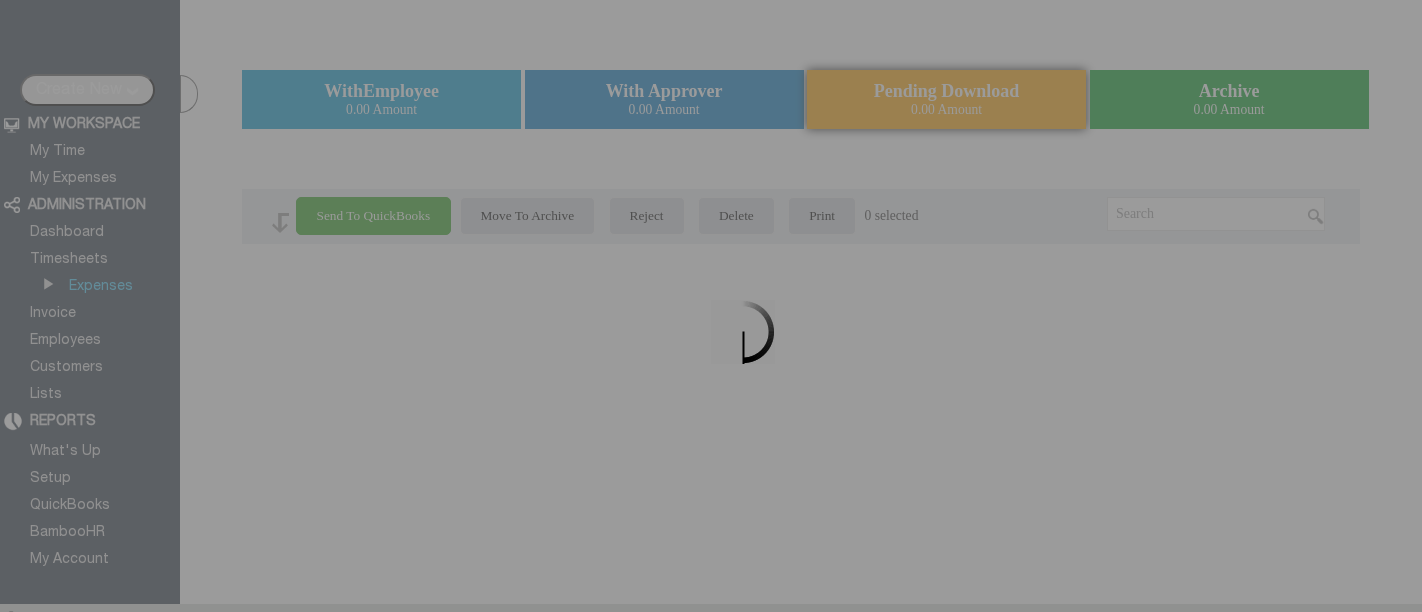 scroll, scrollTop: 0, scrollLeft: 0, axis: both 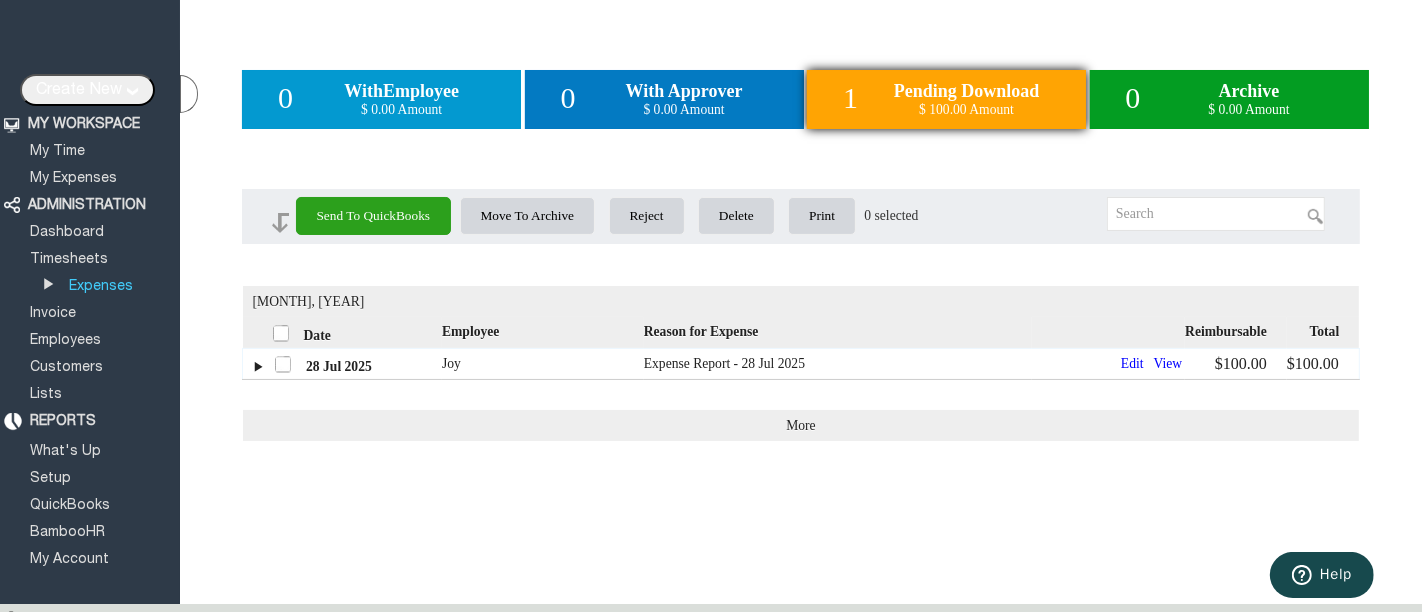 click on "28 Jul 2025" at bounding box center (342, 363) 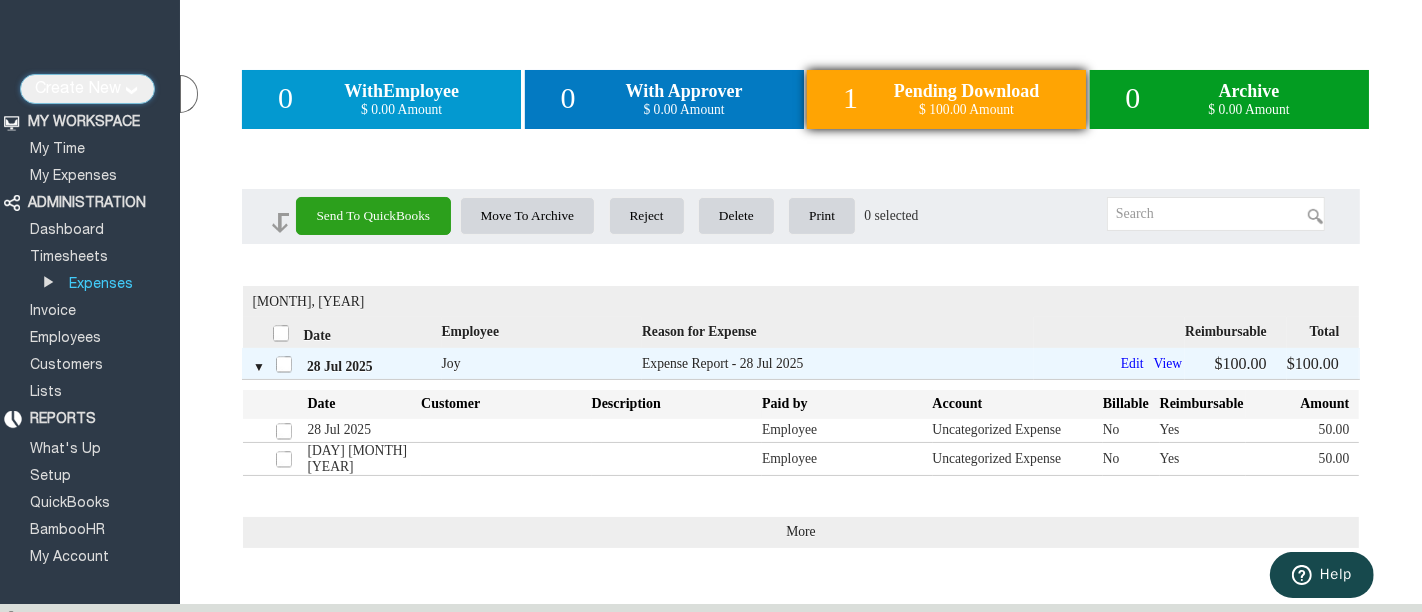 click on "Create New" at bounding box center [87, 89] 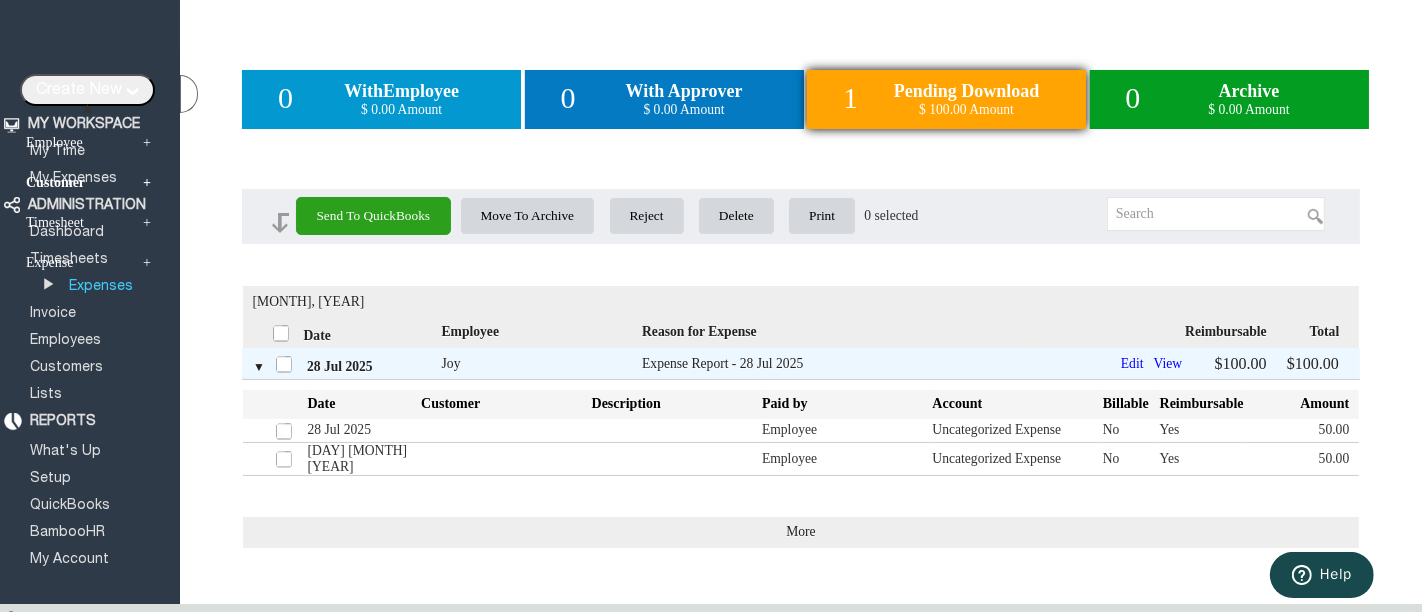 click on "Customer +" at bounding box center [88, 183] 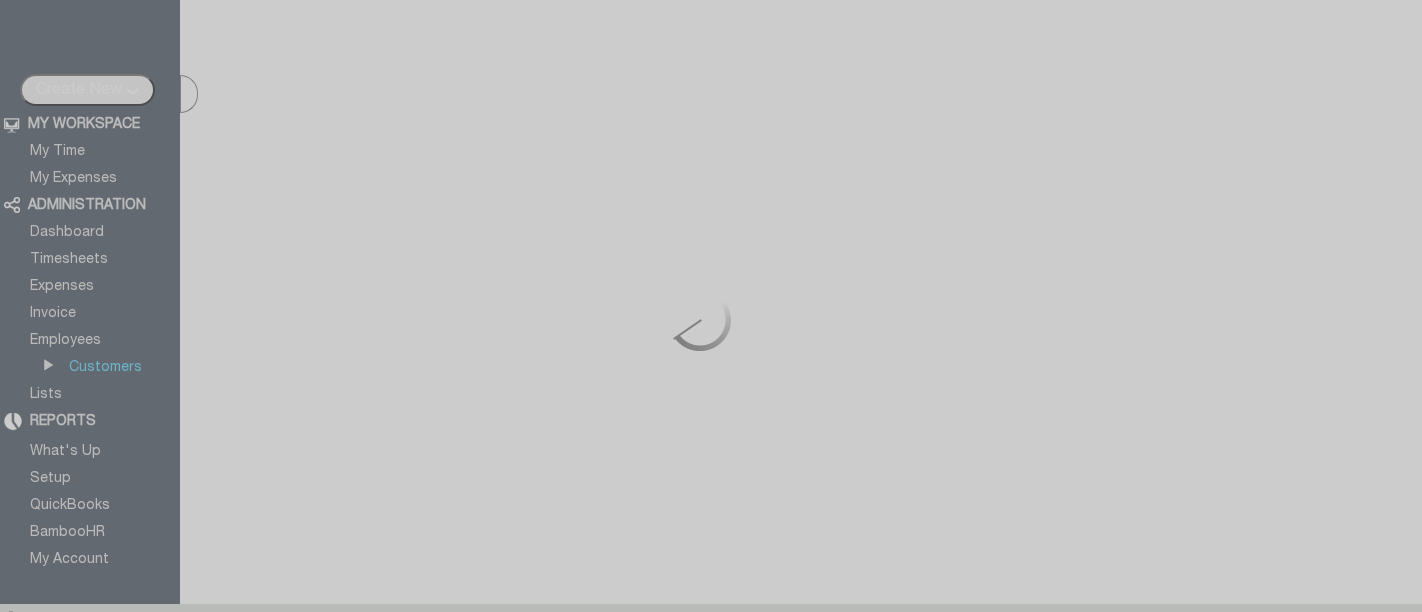 scroll, scrollTop: 0, scrollLeft: 0, axis: both 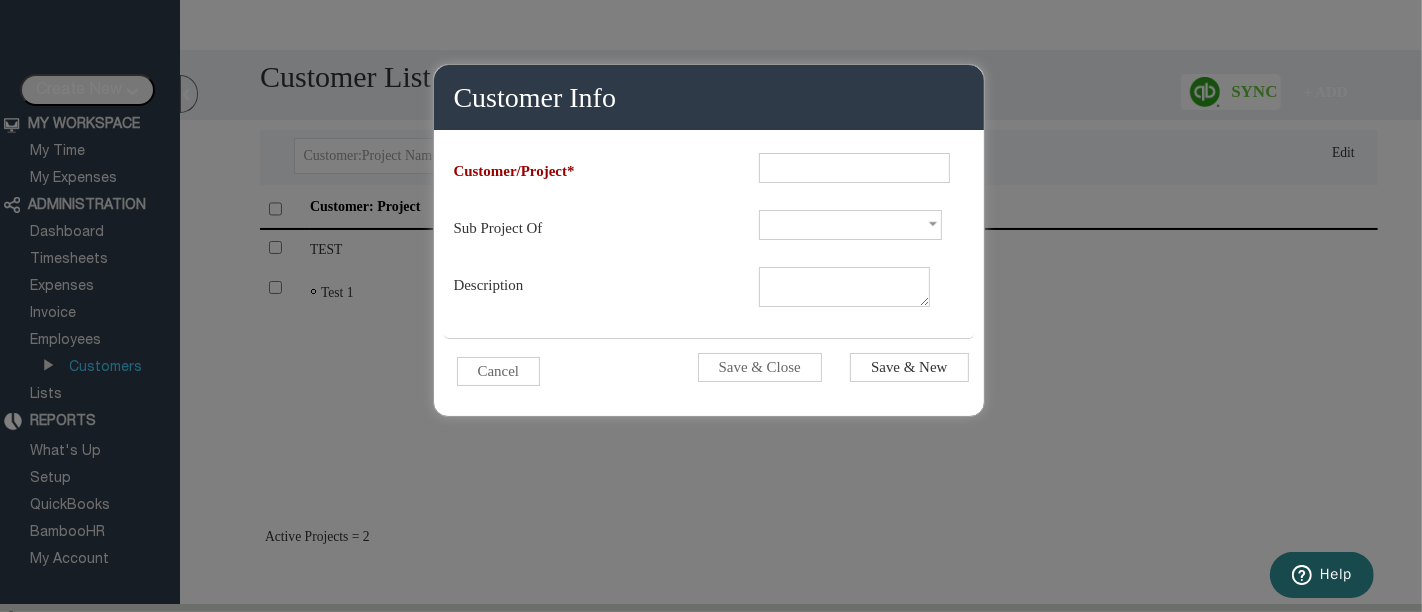 click at bounding box center [854, 168] 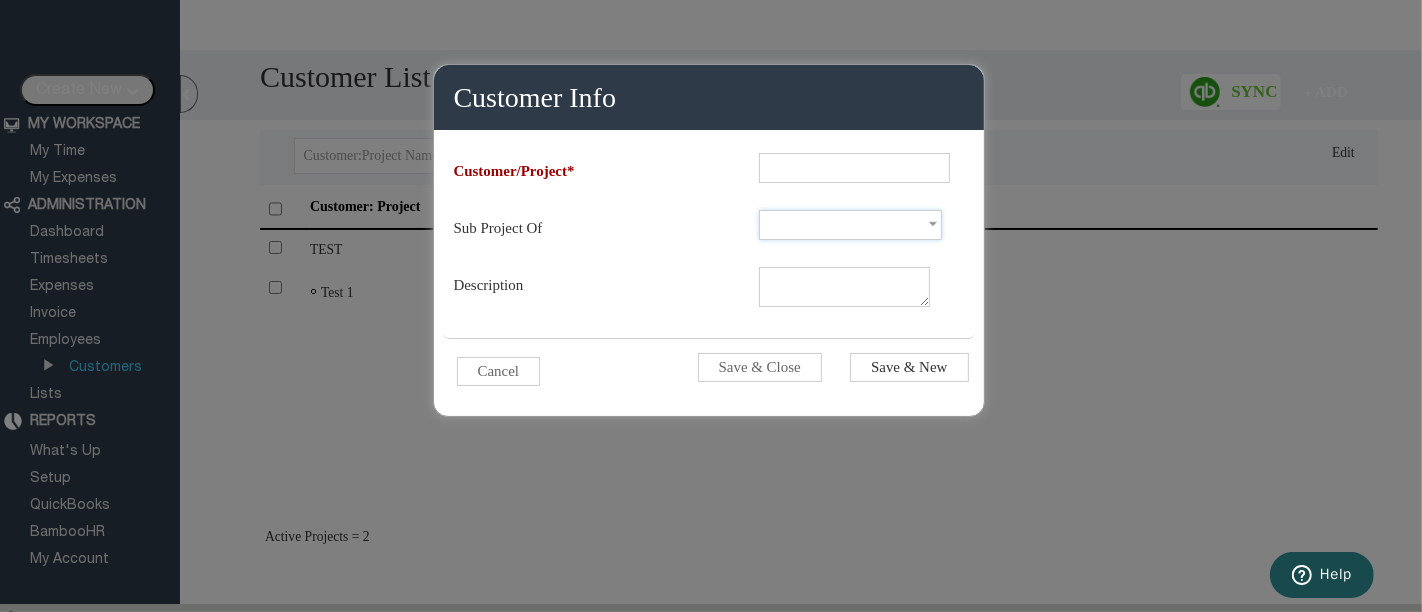 click at bounding box center [850, 225] 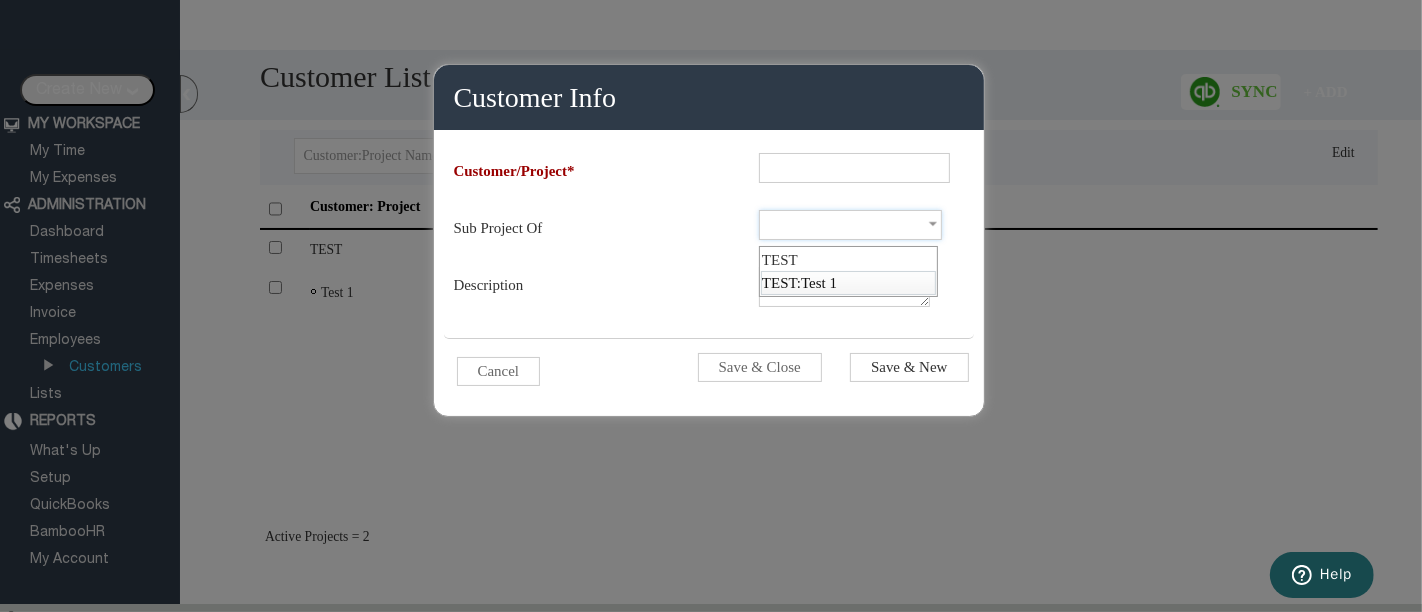 click on "T E S T : T e s t   1" at bounding box center (849, 283) 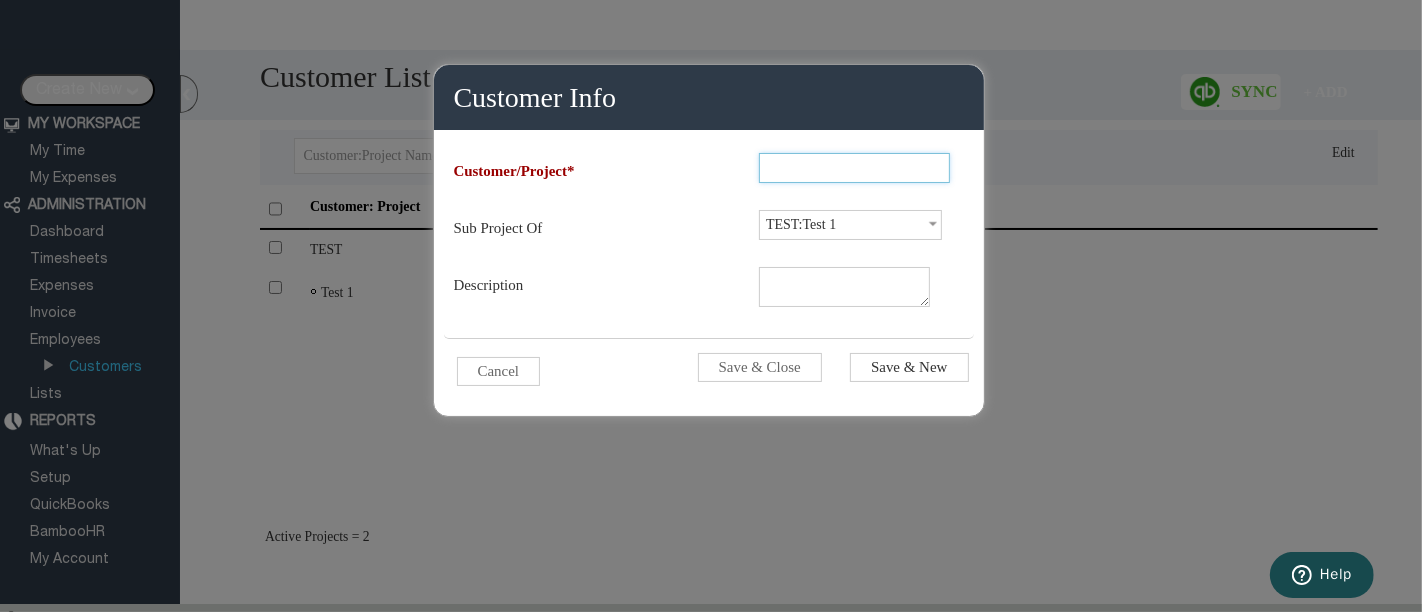 click at bounding box center (854, 168) 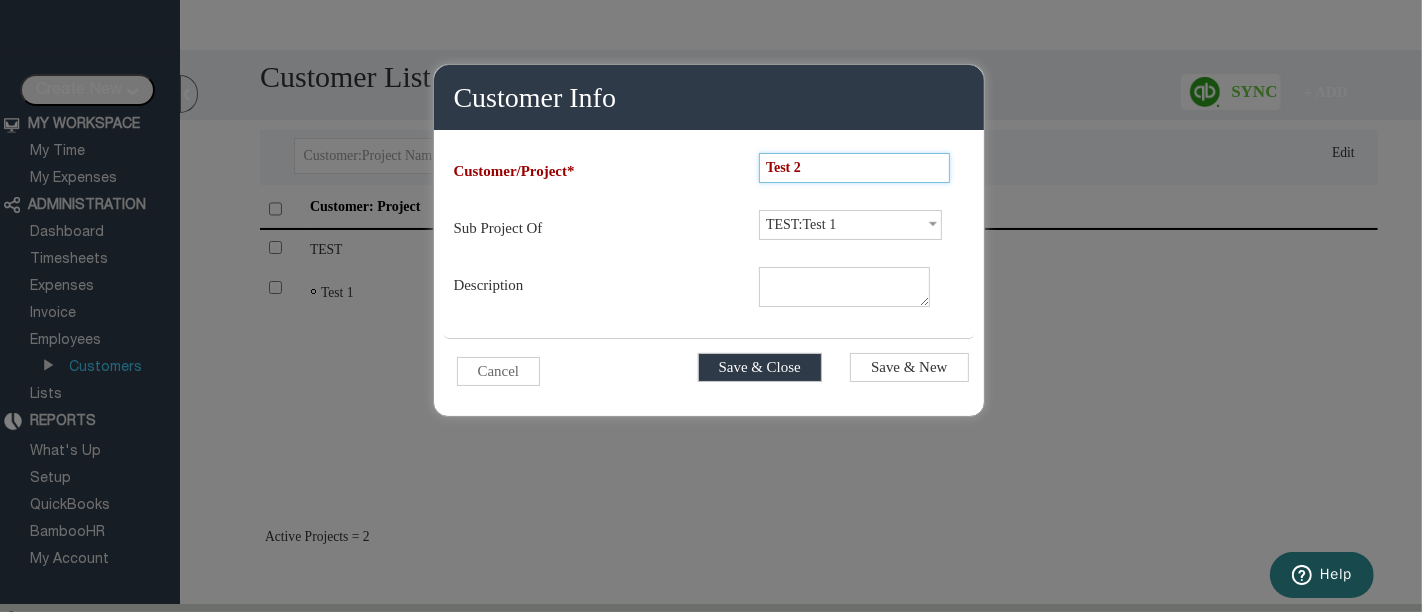 type on "Test 2" 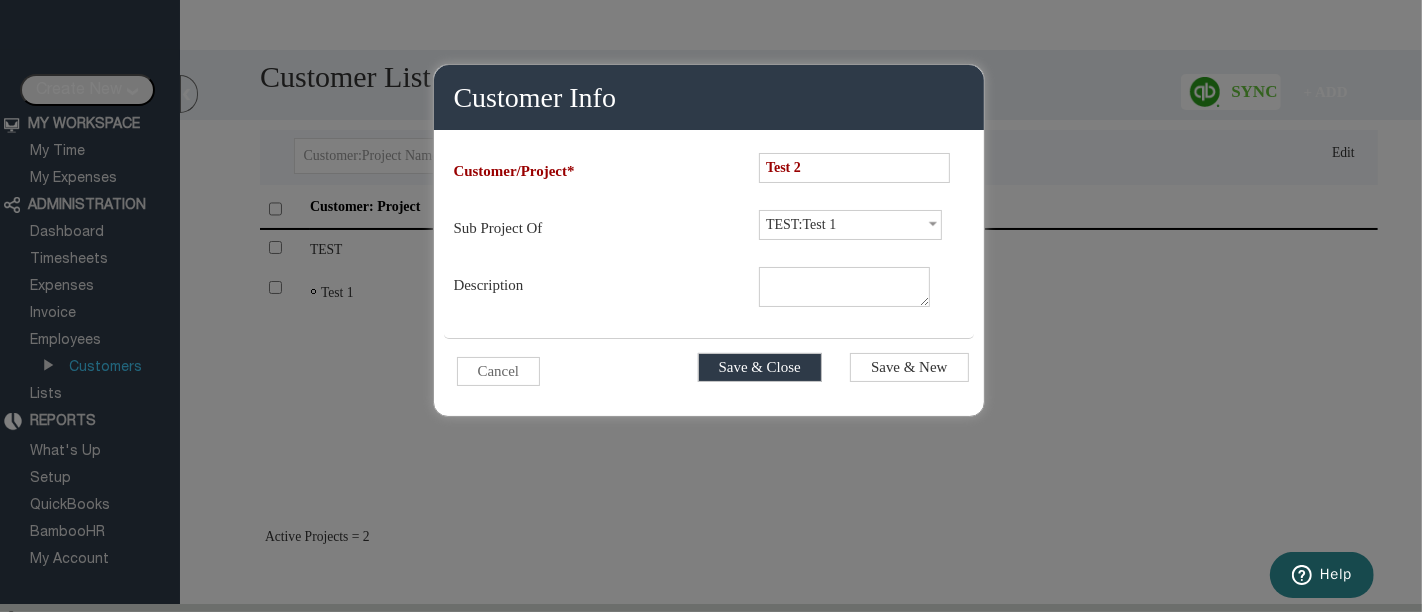 click on "Save & Close" at bounding box center [760, 367] 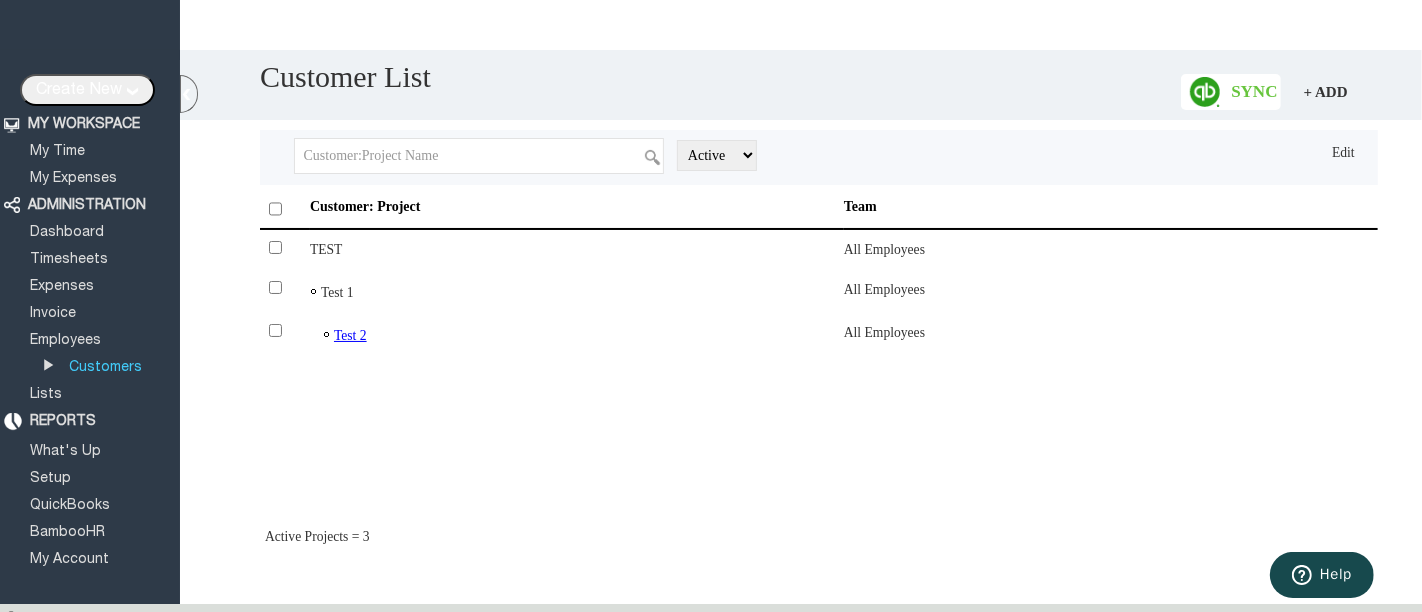 click on "Test 2" at bounding box center (583, 334) 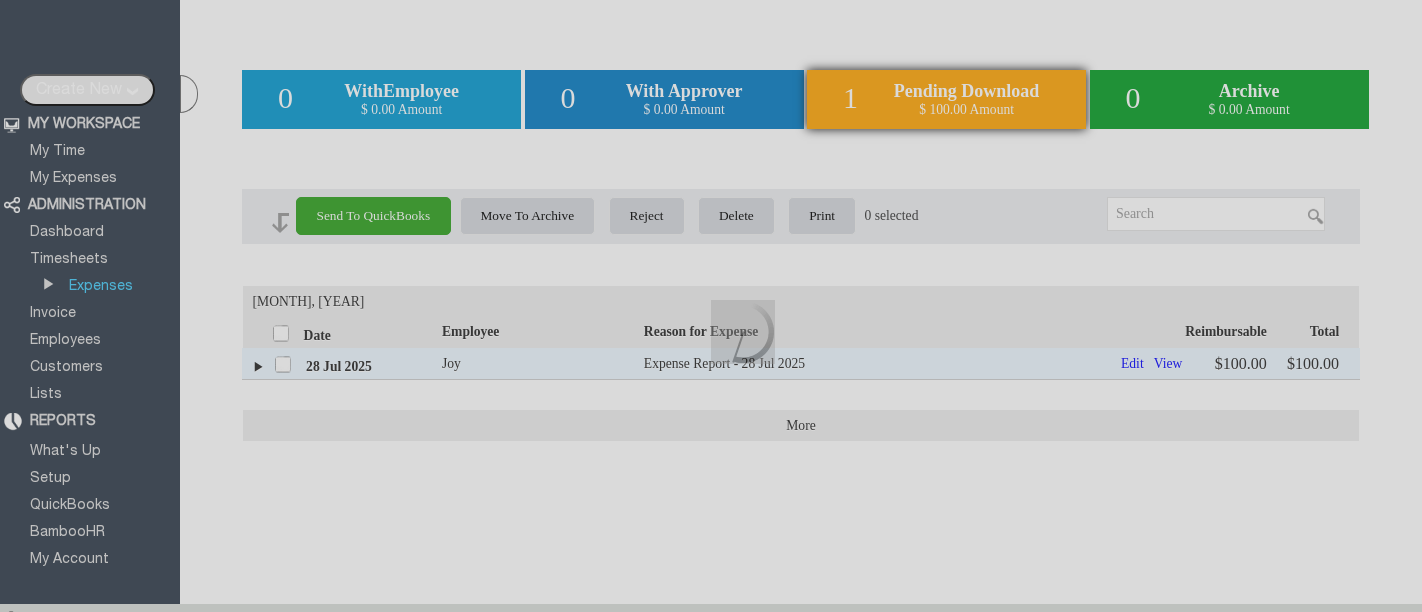 scroll, scrollTop: 0, scrollLeft: 0, axis: both 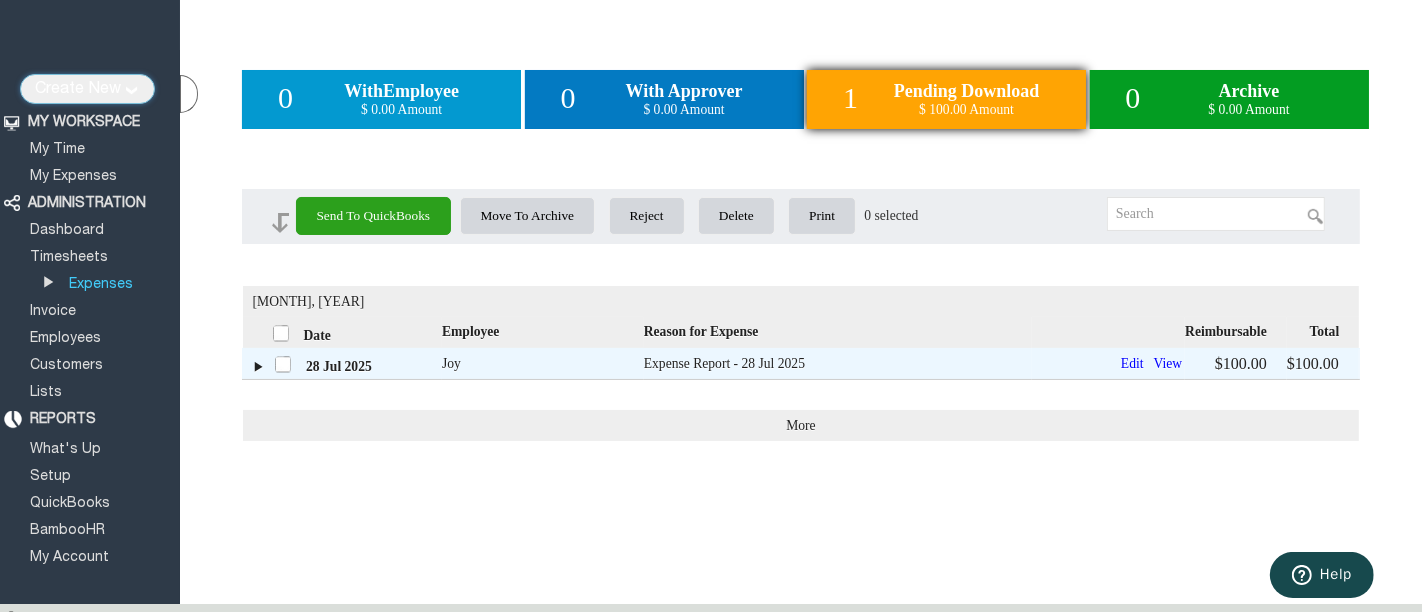 click on "Create New" at bounding box center [87, 89] 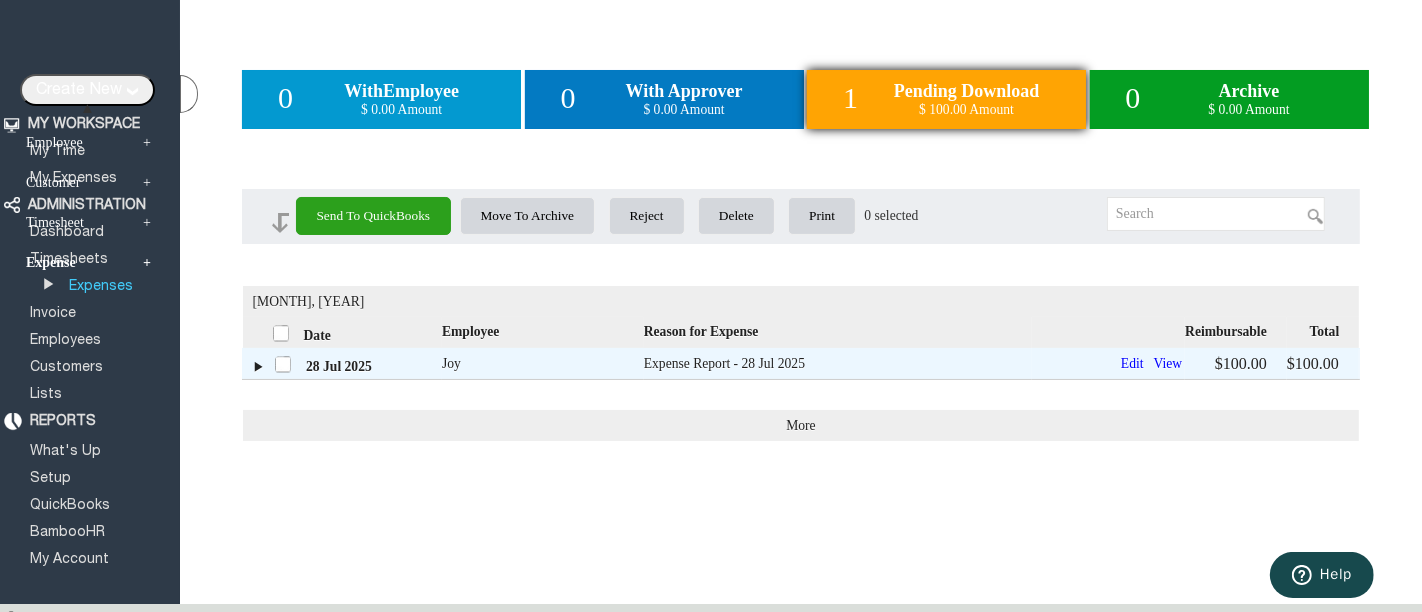 click on "Expense +" at bounding box center (88, 263) 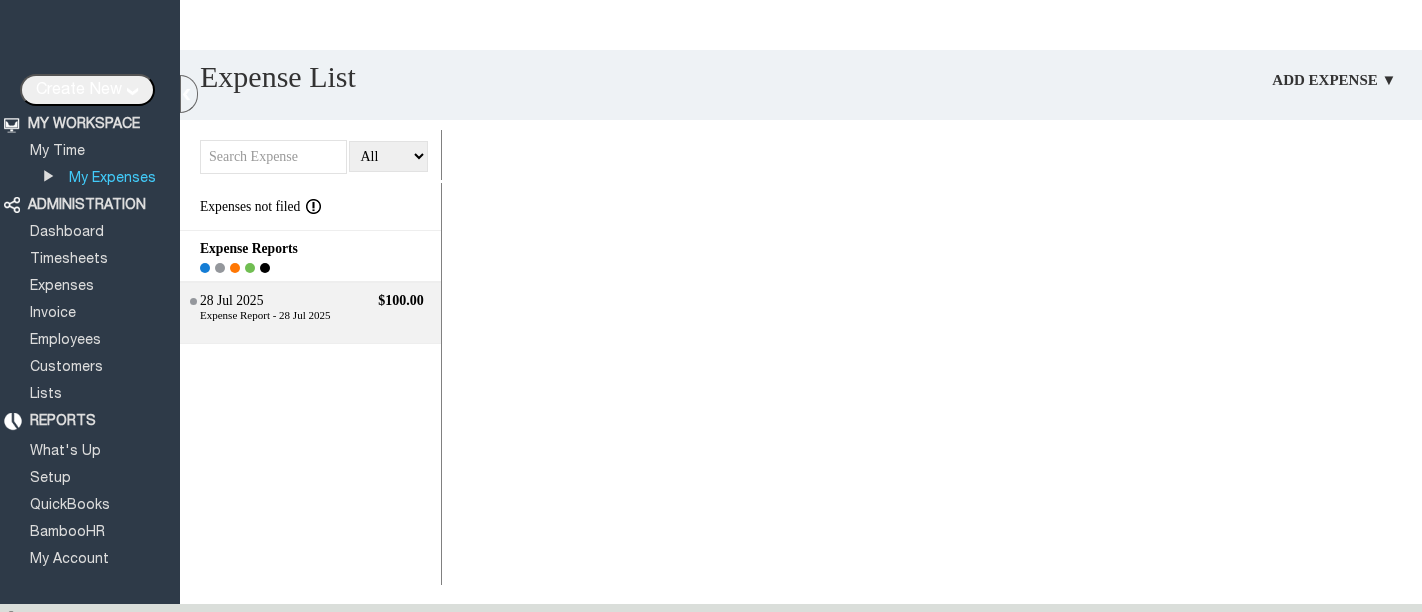scroll, scrollTop: 0, scrollLeft: 0, axis: both 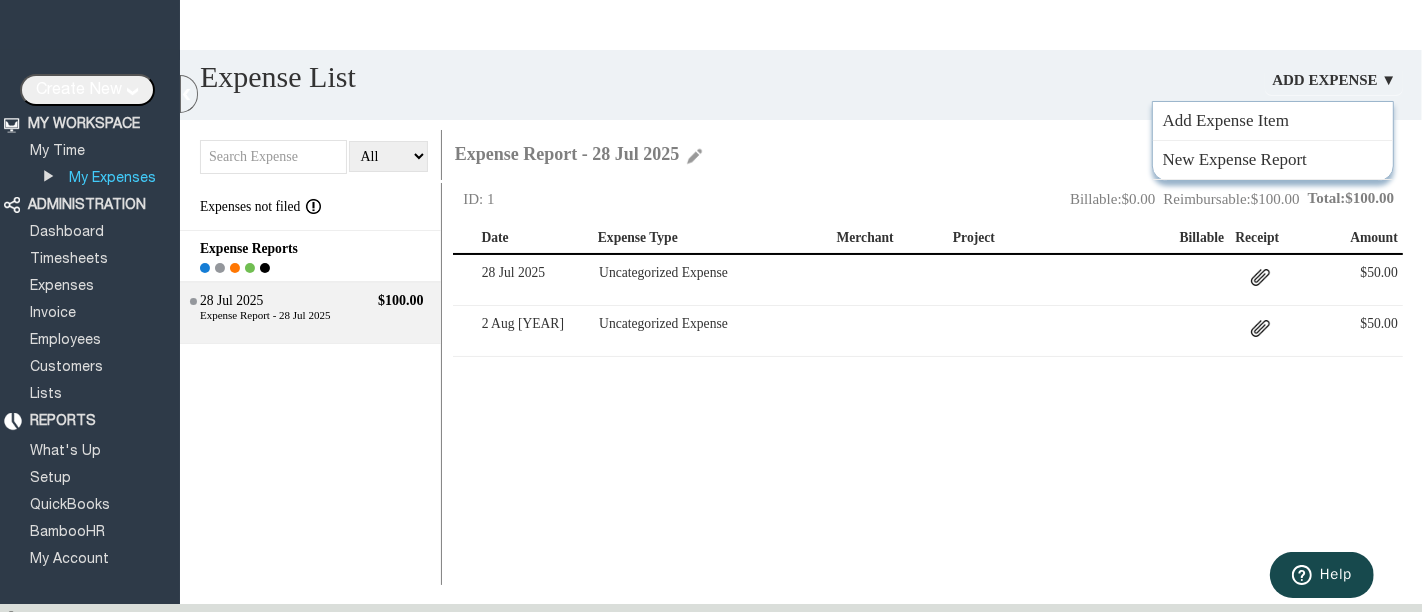 click on "Add Expense ▼" at bounding box center [1334, 80] 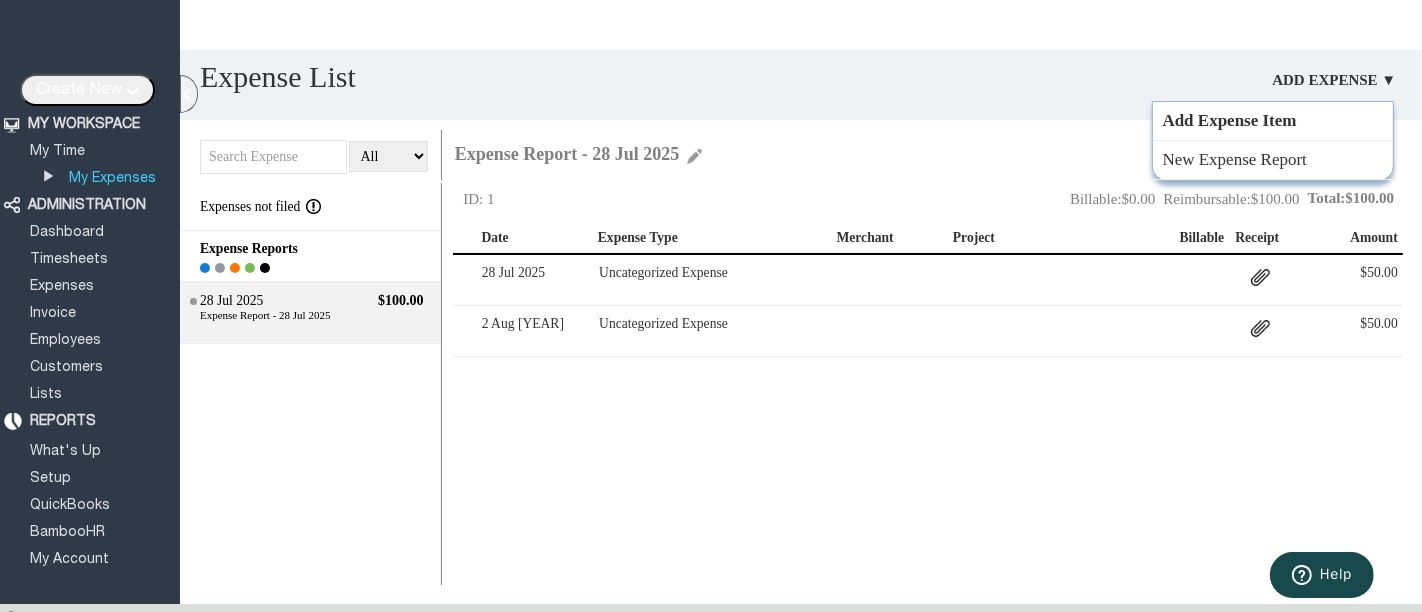 click on "Add Expense Item" at bounding box center [1273, 121] 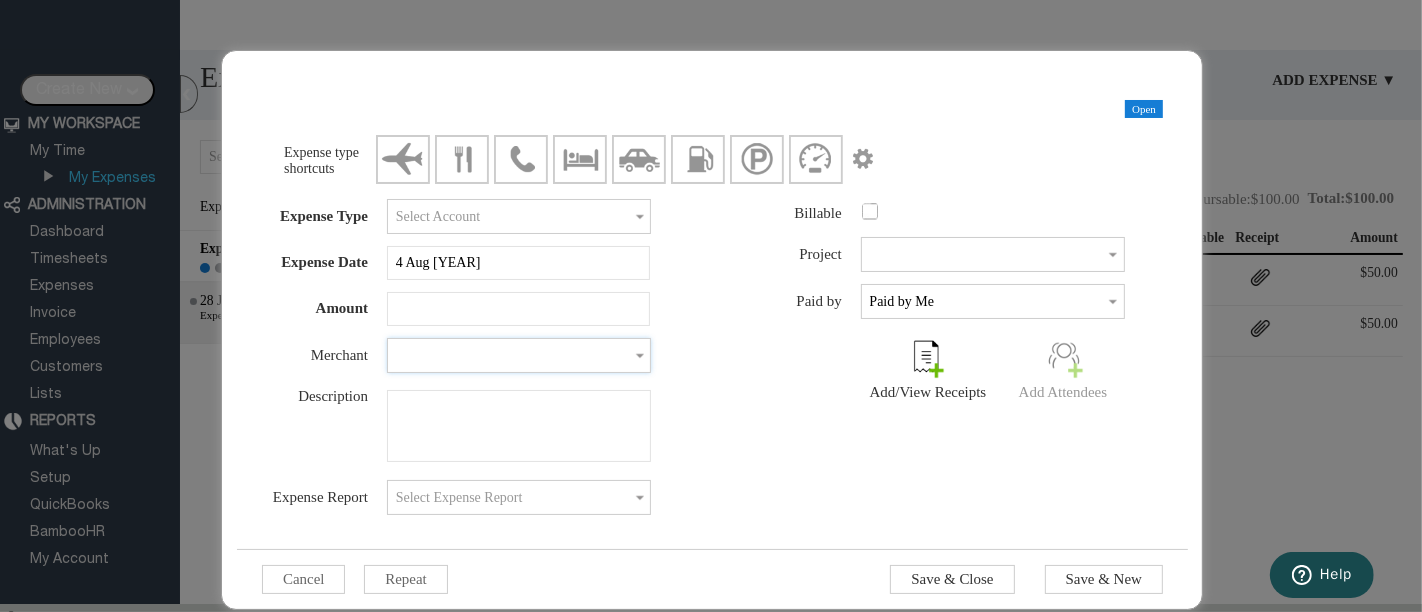 click at bounding box center (519, 355) 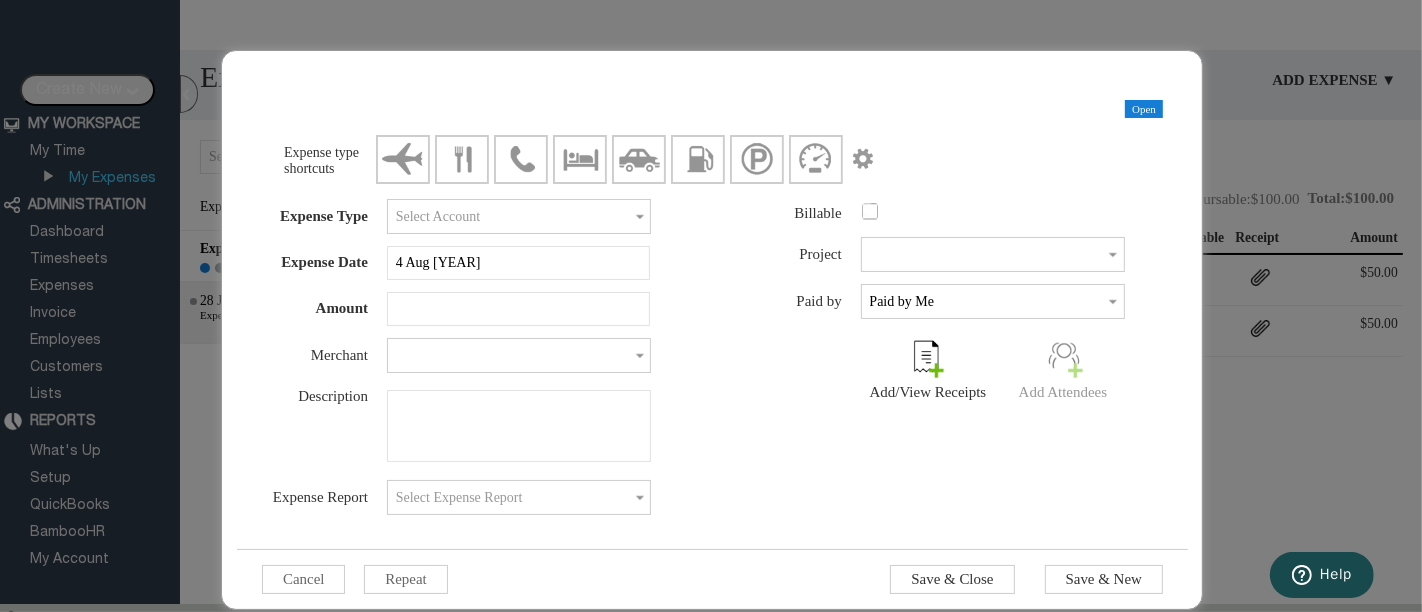 click on "Billable
Project
Class
Paid by" at bounding box center [946, 316] 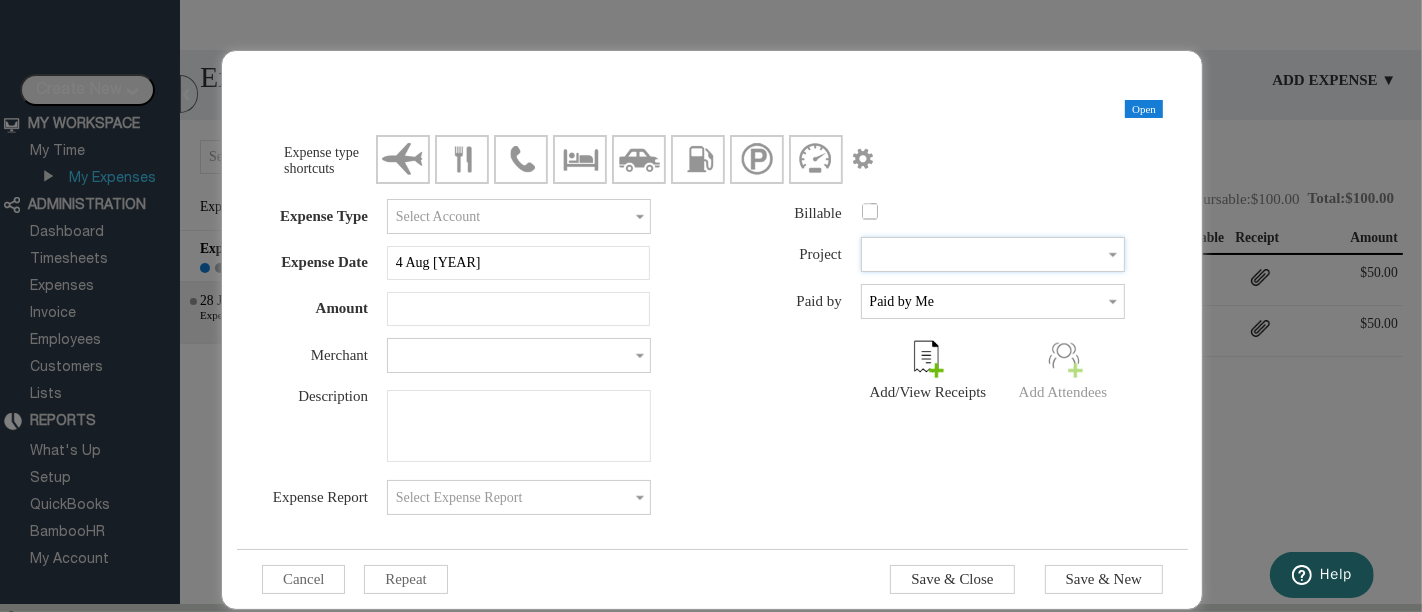 click at bounding box center [993, 254] 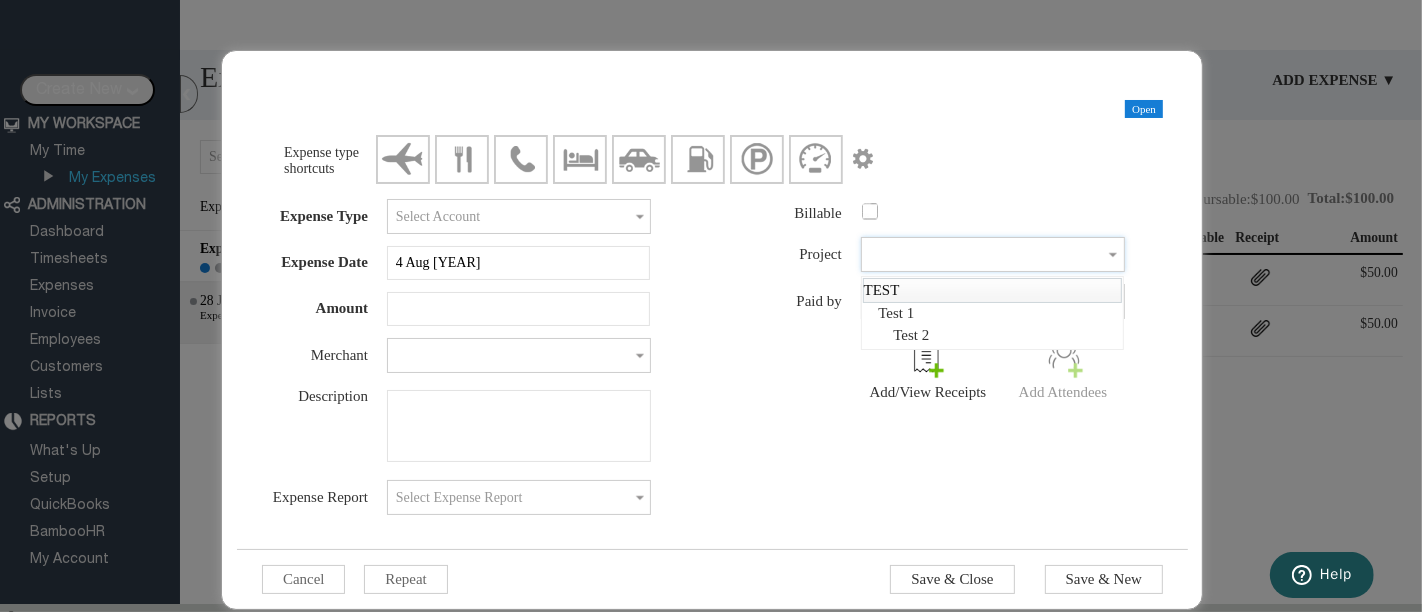 click on "TEST" at bounding box center [993, 290] 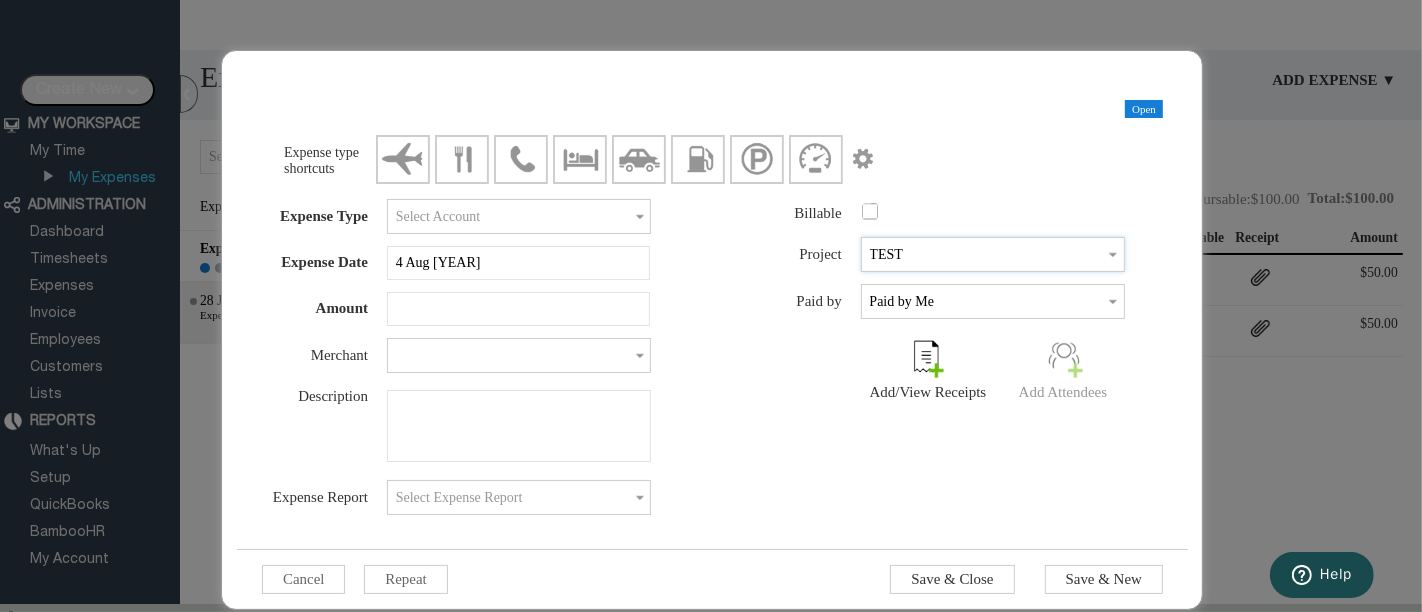 click on "TEST" at bounding box center (993, 254) 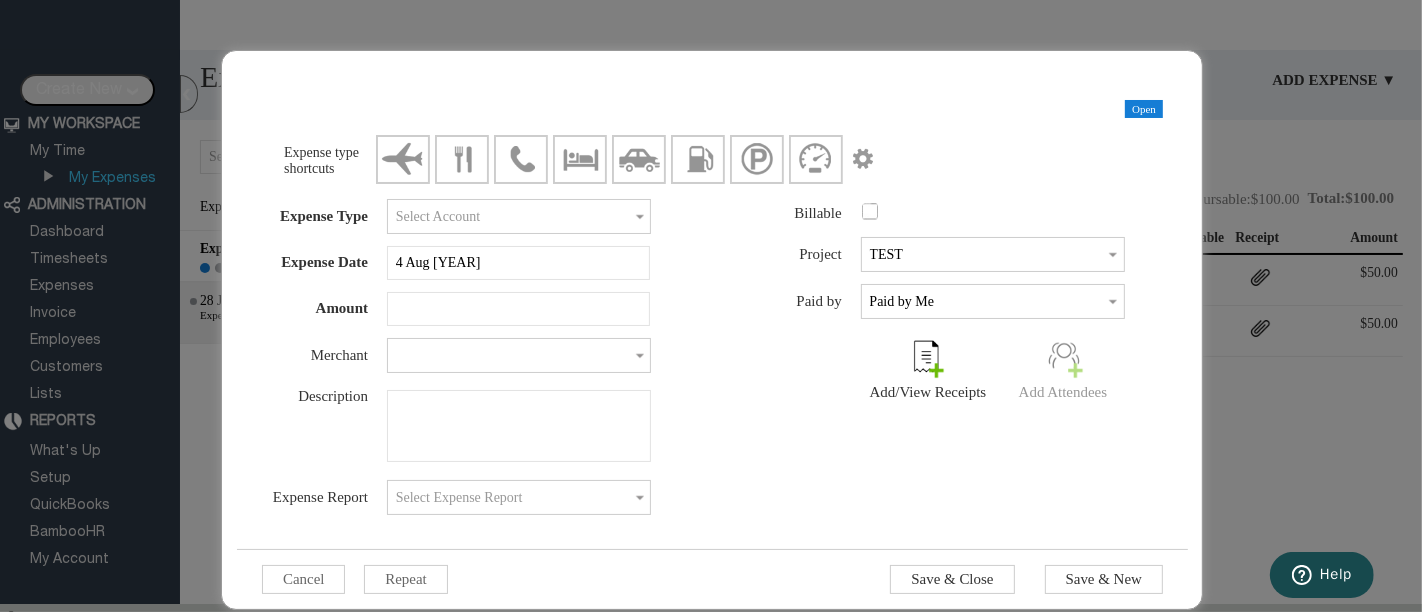 click on "Billable
Project
TEST TEST
Class
Paid by
Paid by Me Add/View Receipts" at bounding box center [946, 316] 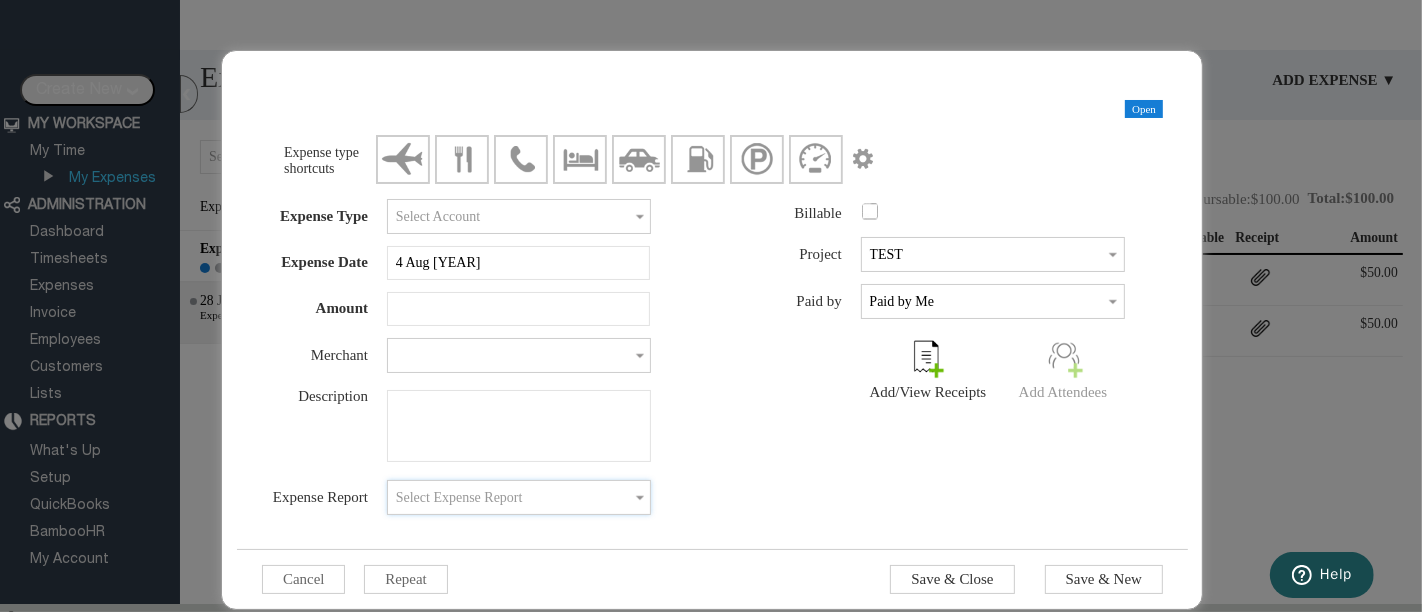 click at bounding box center [519, 497] 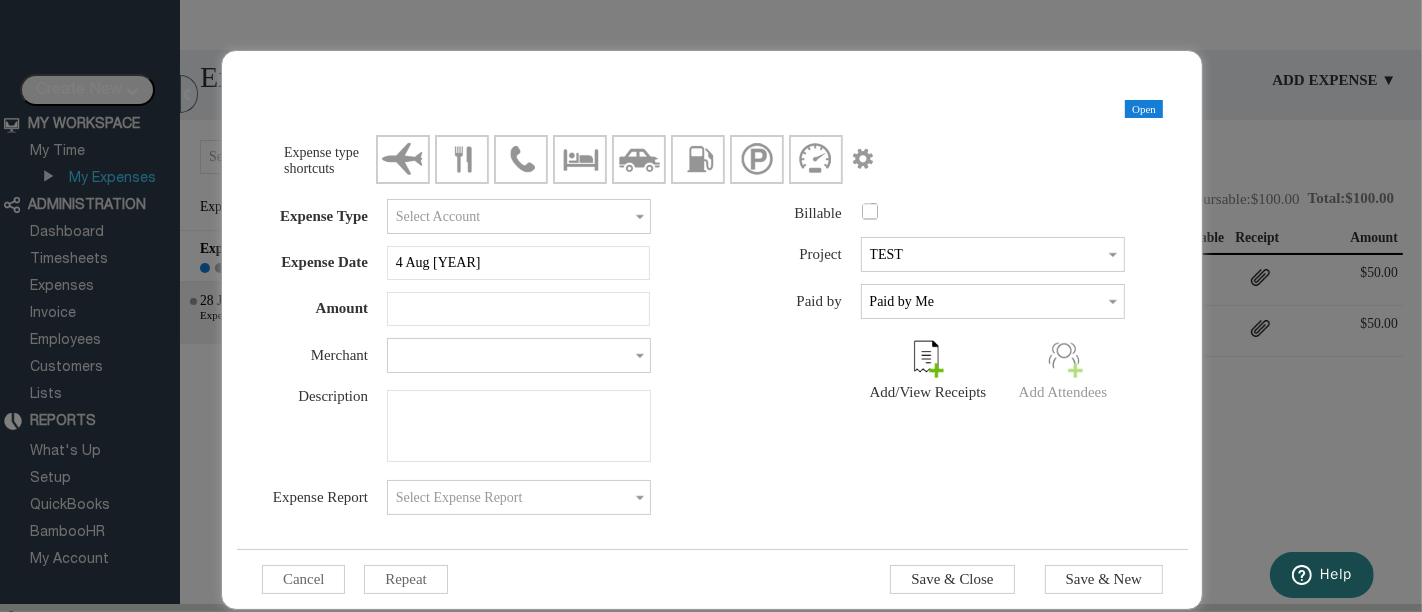 click on "Expense Type
Expense Date
4 Aug 2025
Destination
Amount
USD USD @ 1 0 Merchant Description" at bounding box center [709, 363] 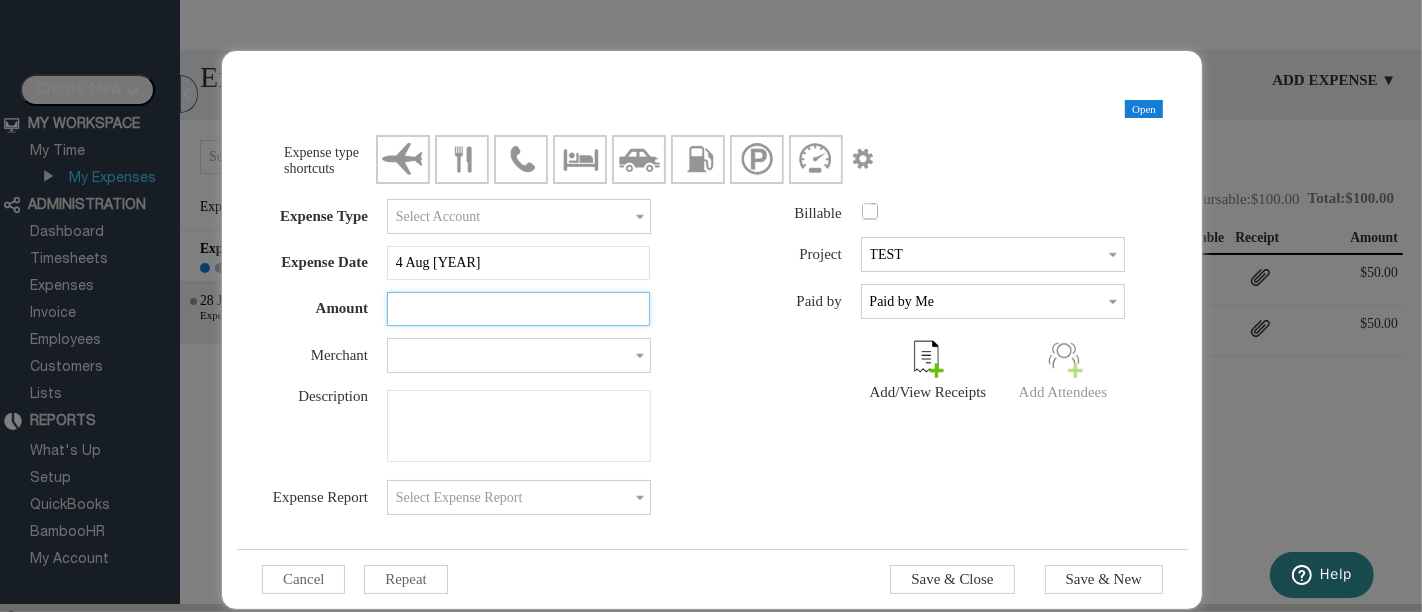 click at bounding box center (518, 309) 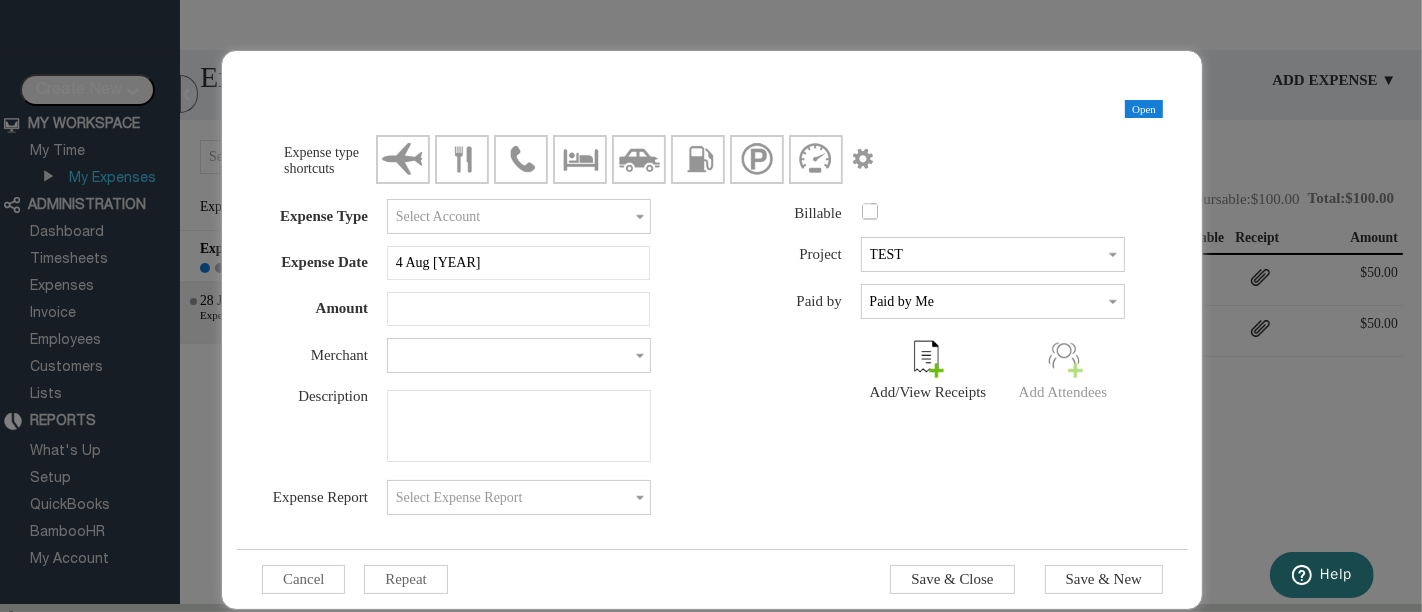 click on "Expense Type
Expense Date
4 Aug 2025
Destination
Amount
USD USD @ 1 0 Merchant Description" at bounding box center (709, 363) 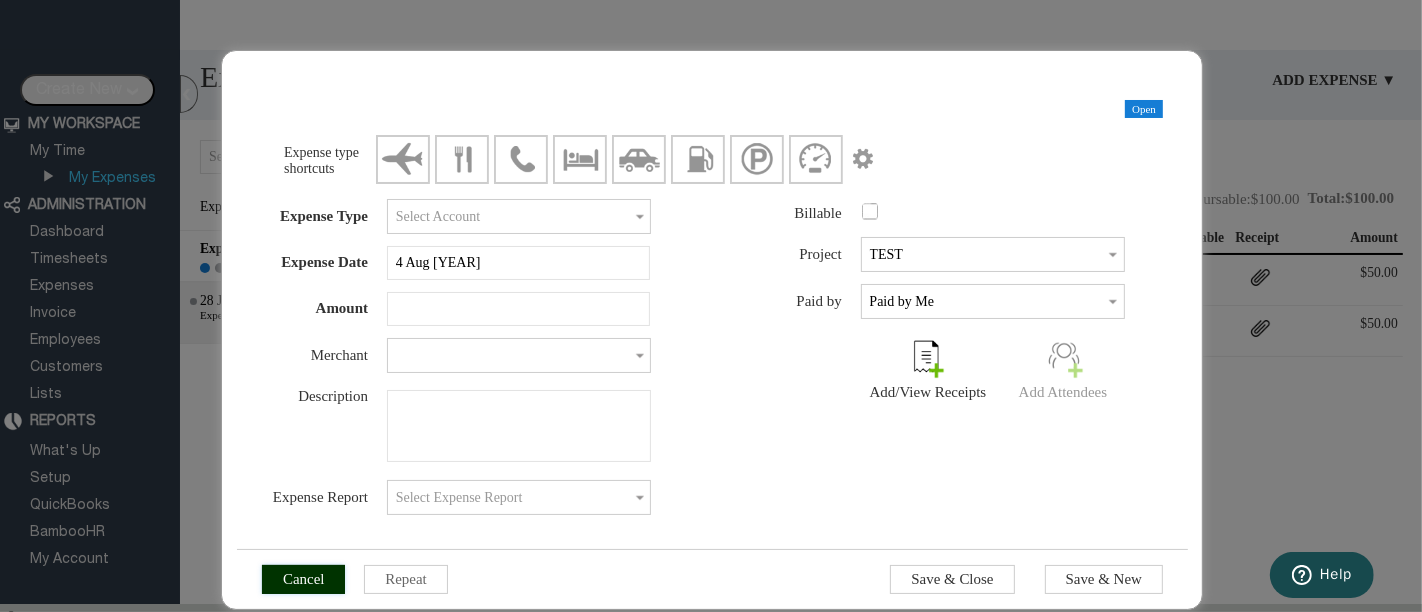 click on "Cancel" at bounding box center (304, 579) 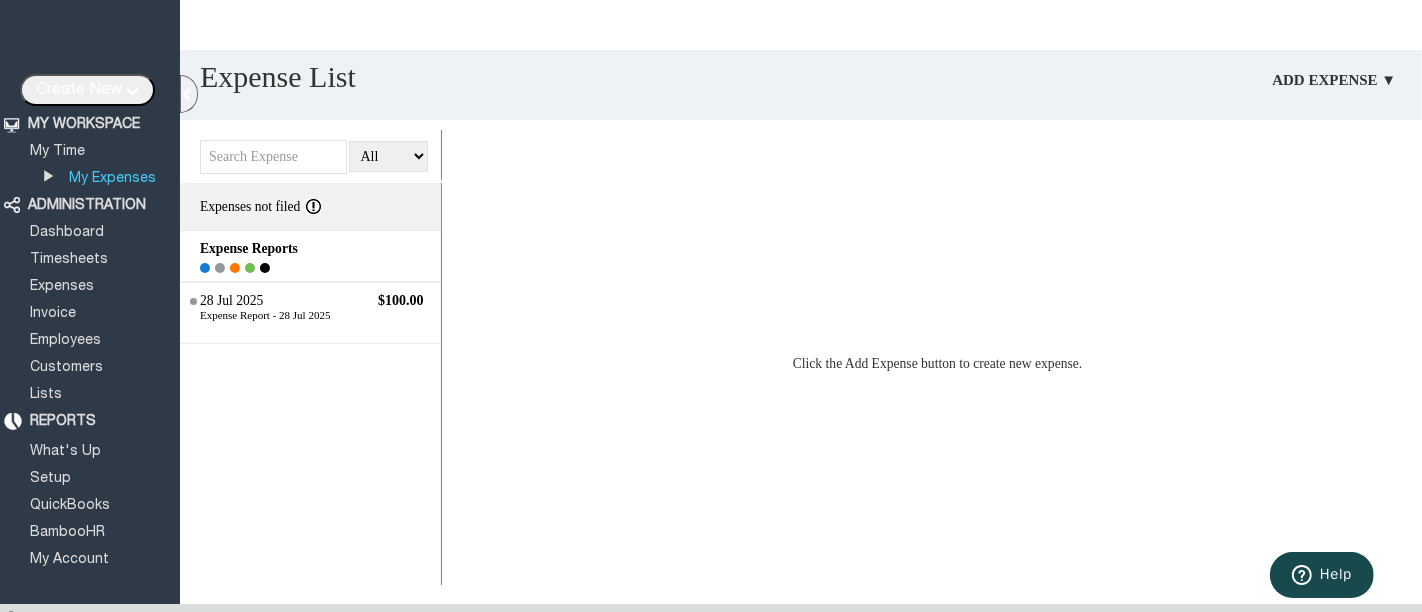 click on "Click the Add Expense button to create new expense." at bounding box center [937, 364] 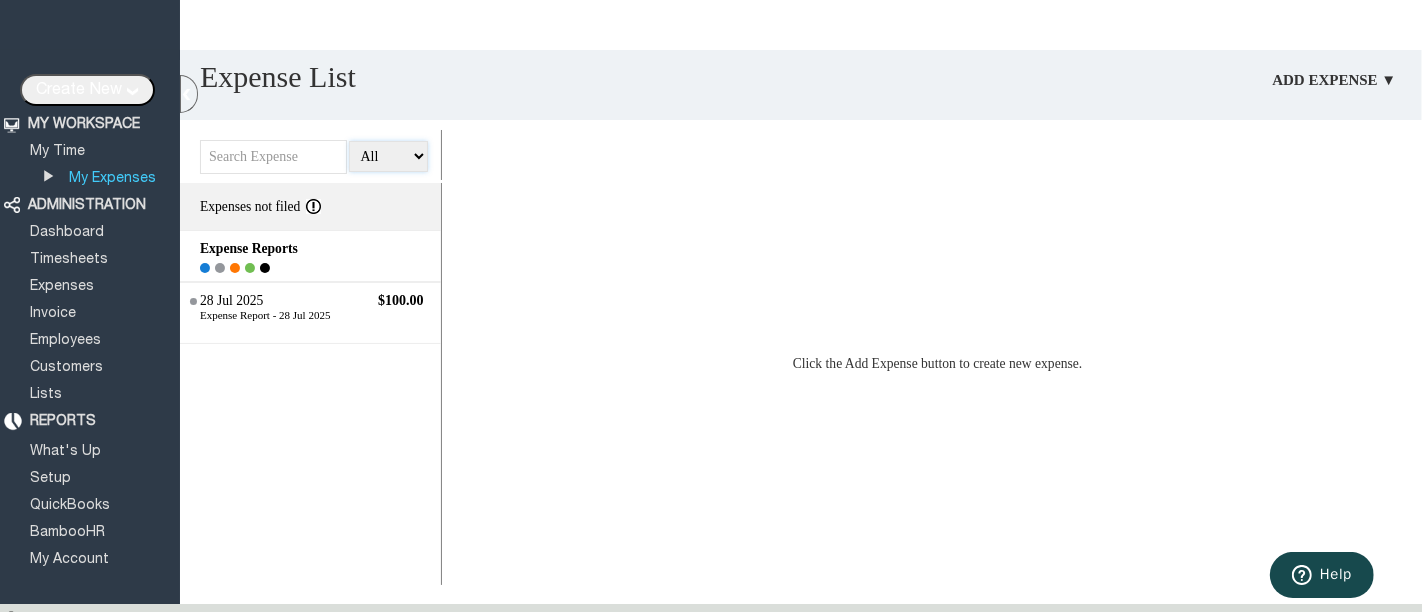 click on "All
Open
Submitted
Approved
Paid
Archived" at bounding box center [388, 156] 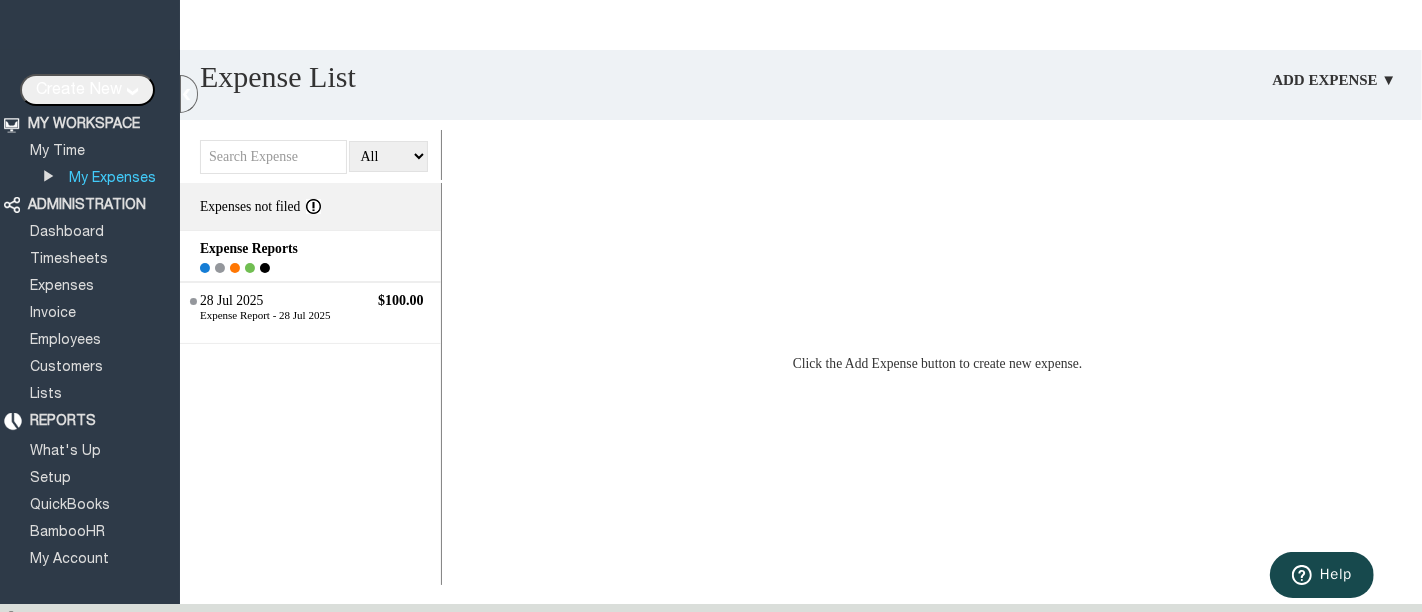 click on "Click the Add Expense button to create new expense." at bounding box center (937, 364) 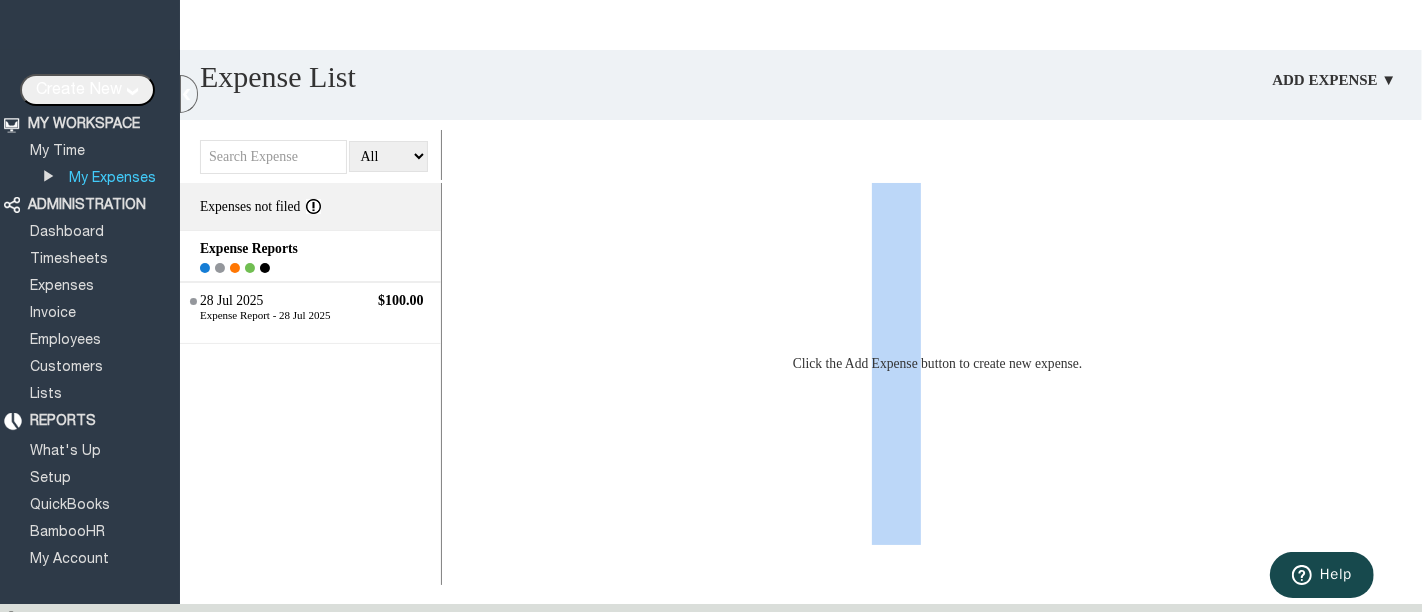 click on "Click the Add Expense button to create new expense." at bounding box center [937, 364] 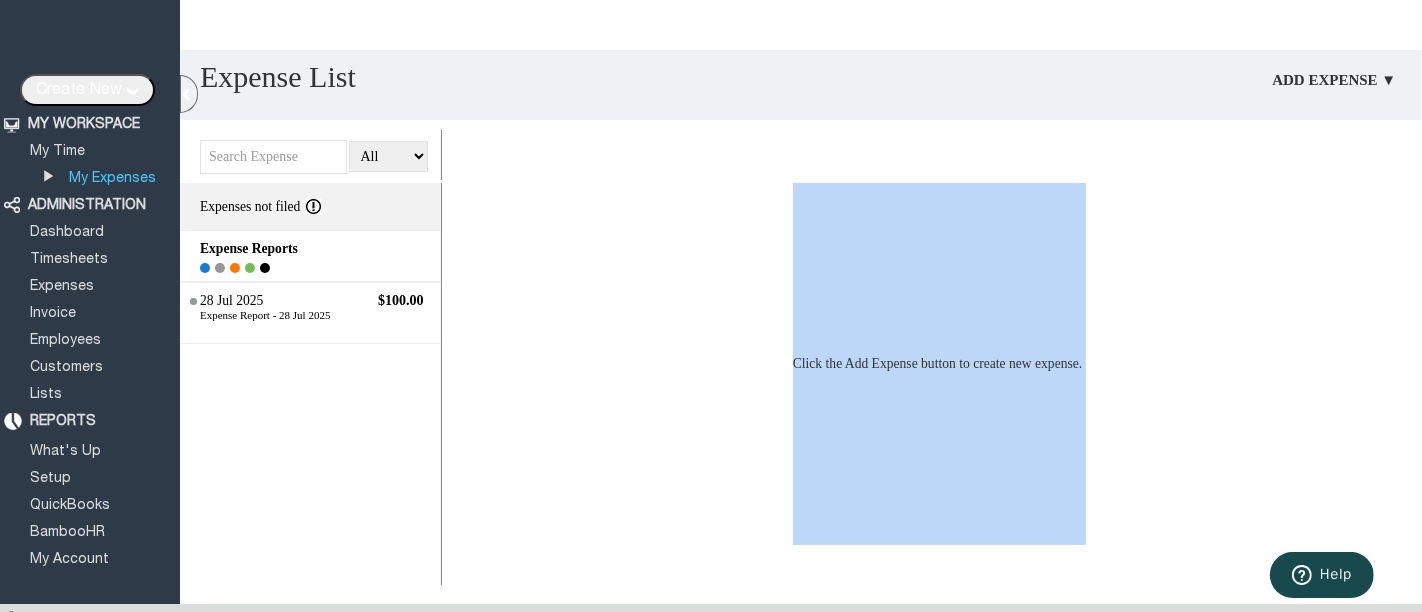 click on "Click the Add Expense button to create new expense." at bounding box center [937, 364] 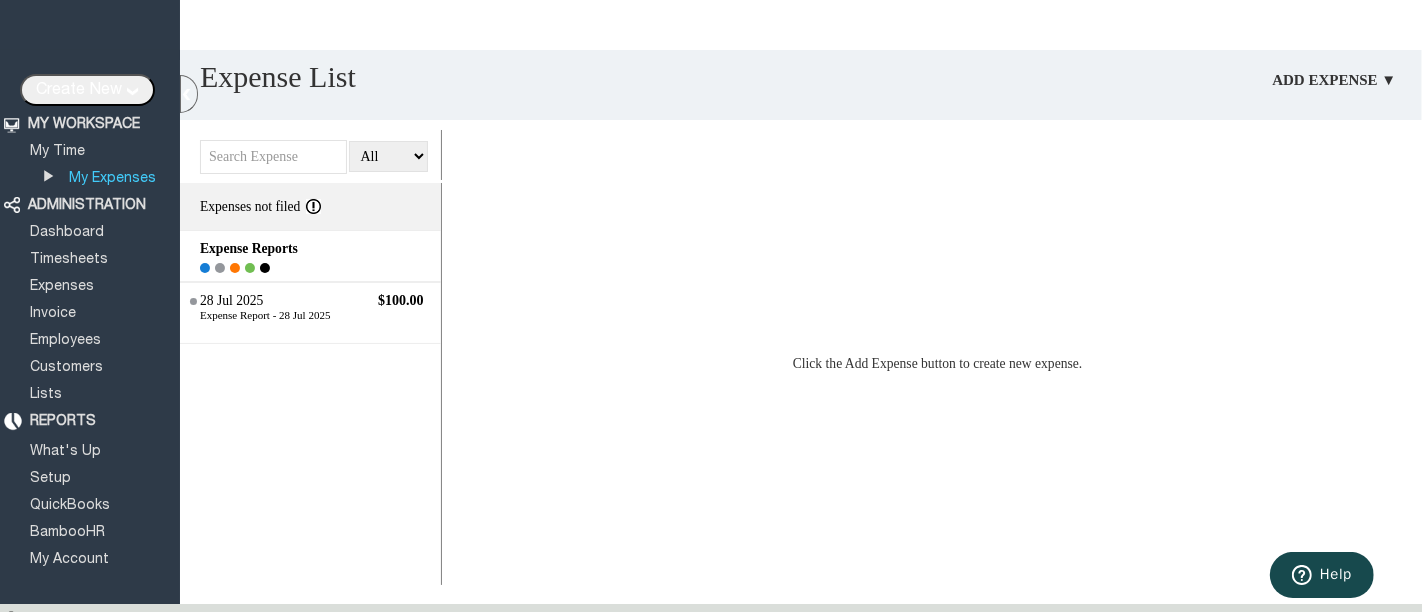 click on "Click the Add Expense button to create new expense." at bounding box center [937, 364] 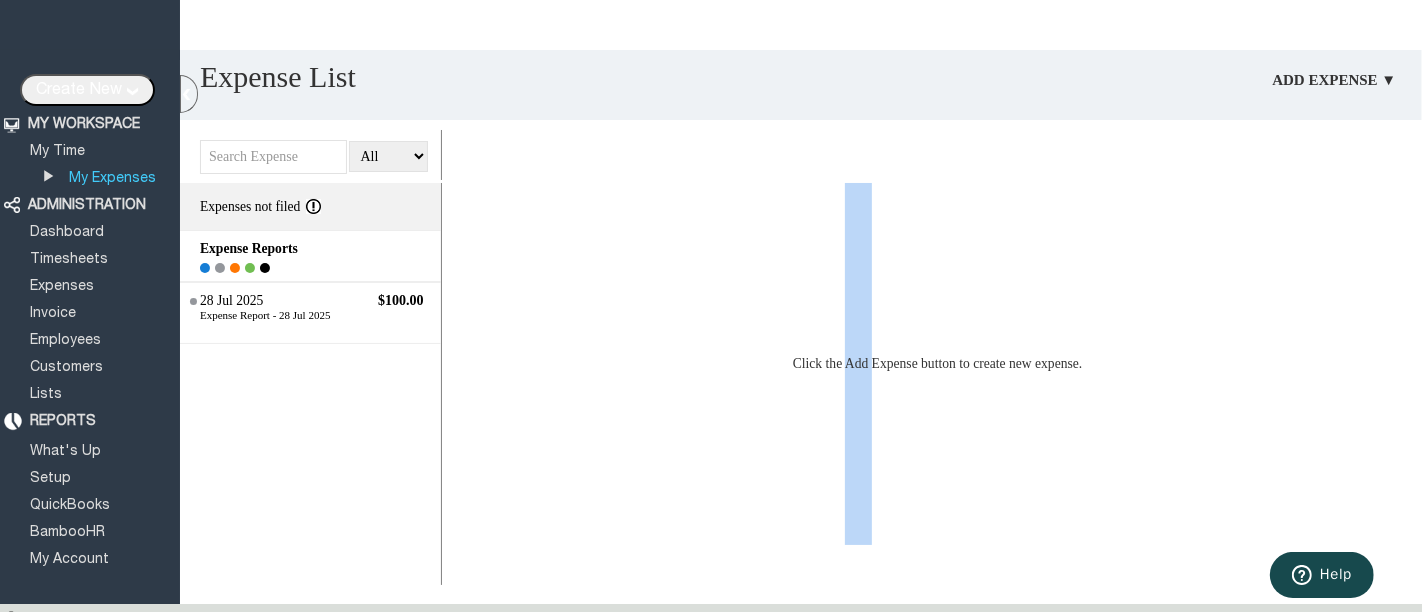 click on "Click the Add Expense button to create new expense." at bounding box center (937, 364) 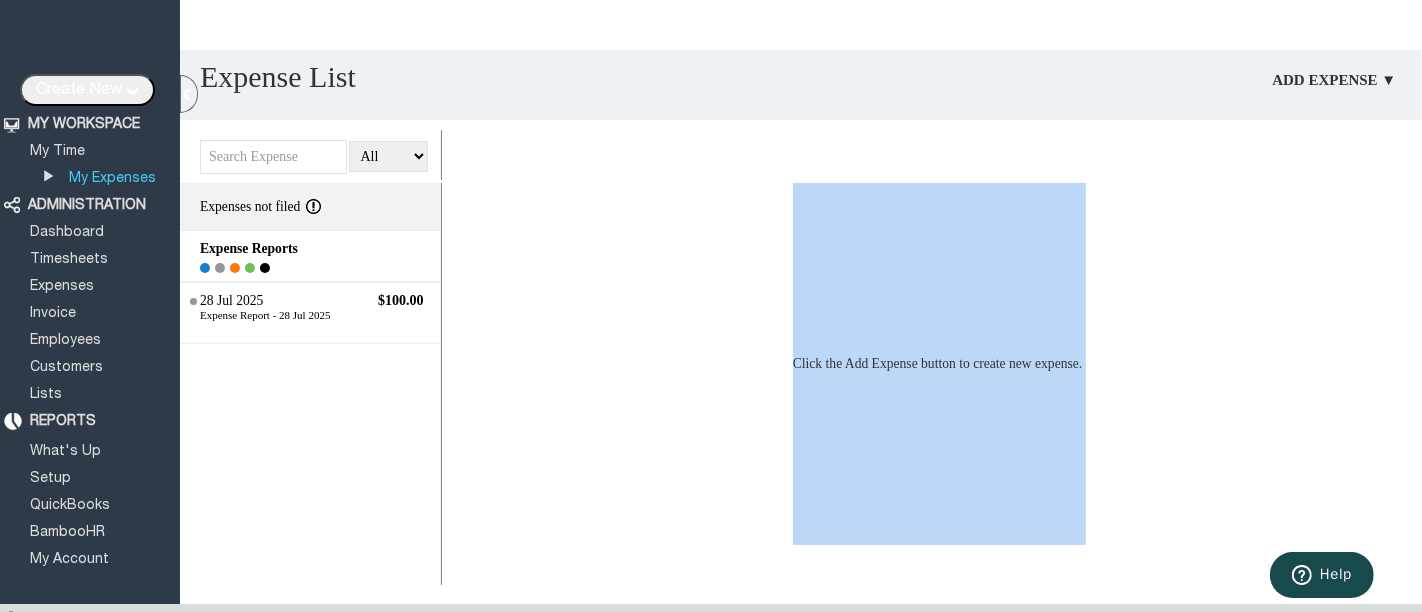 click on "Click the Add Expense button to create new expense." at bounding box center [937, 364] 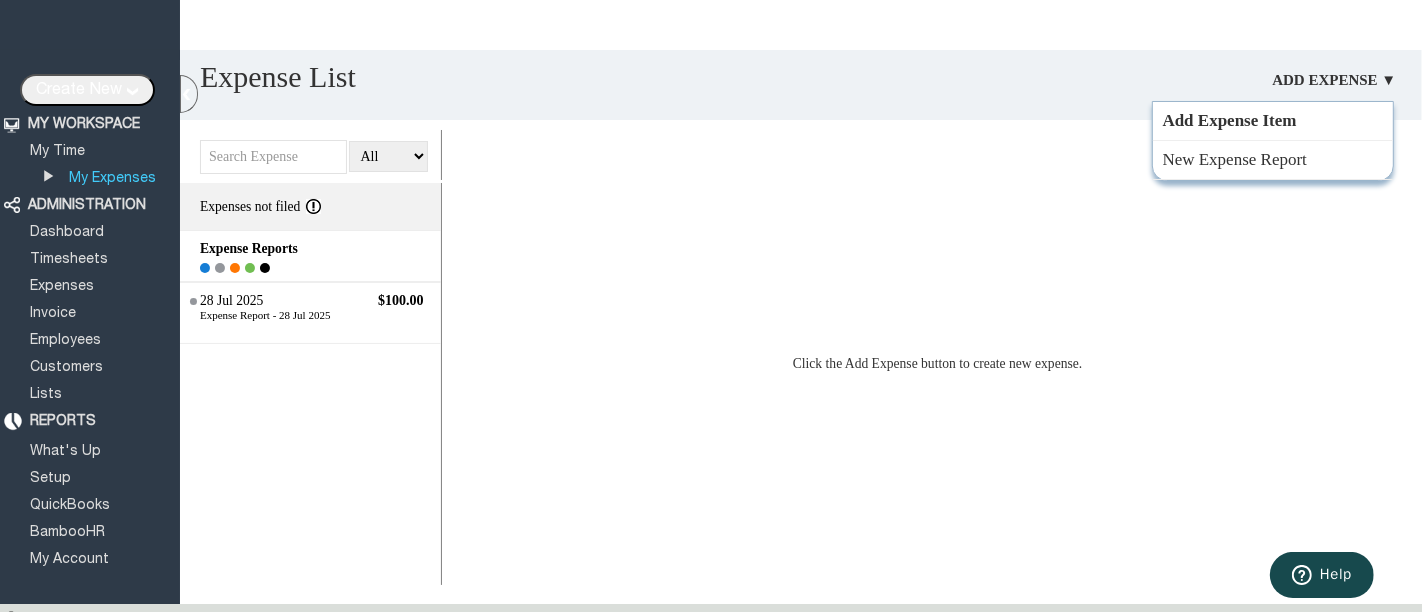 click on "Add Expense Item" at bounding box center [1273, 121] 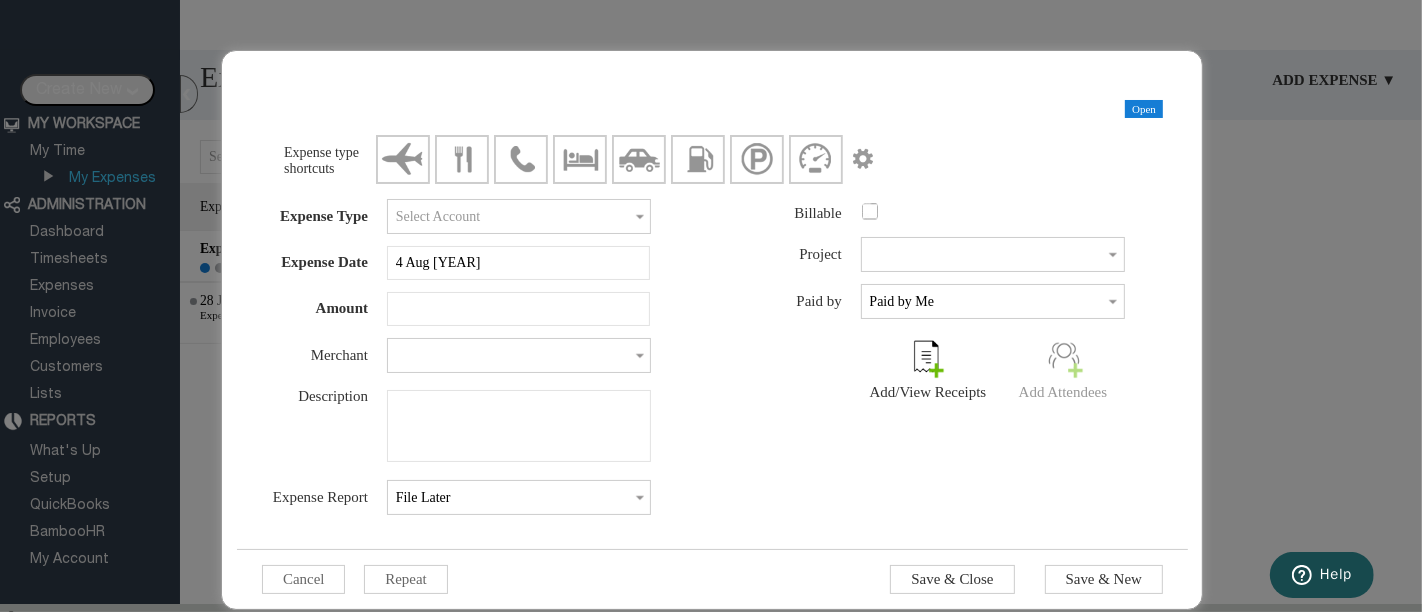 click on "Add Attendees" at bounding box center (1063, 367) 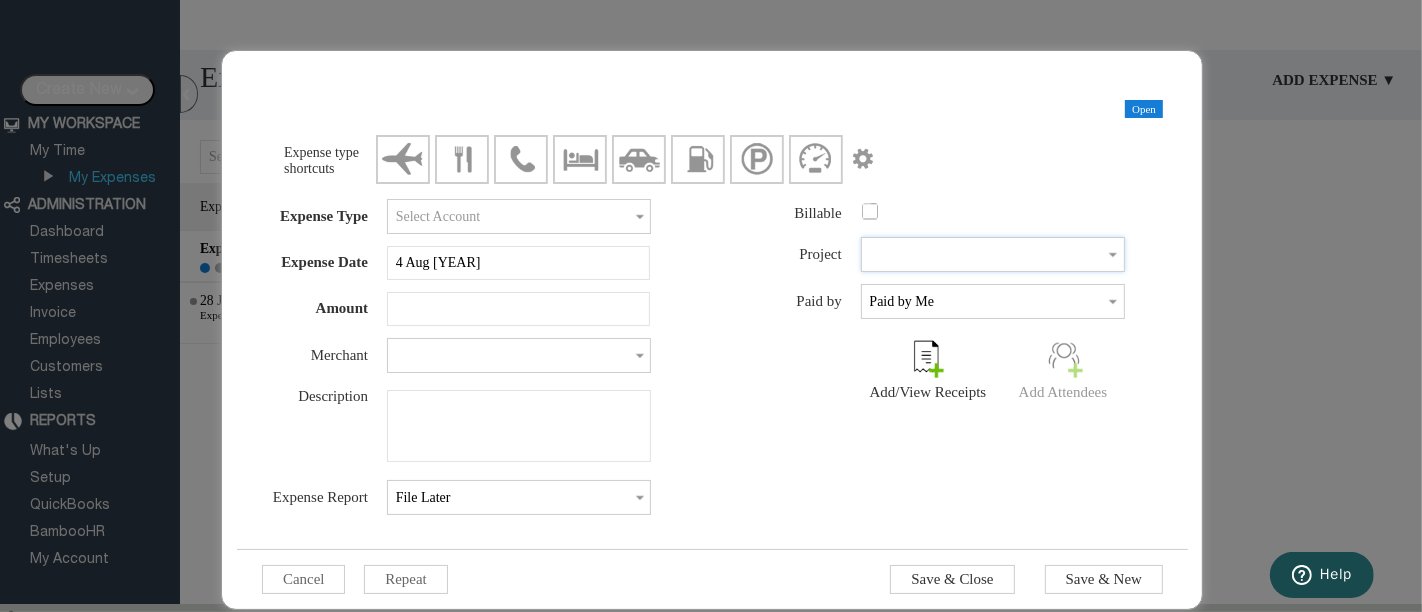 click at bounding box center (993, 254) 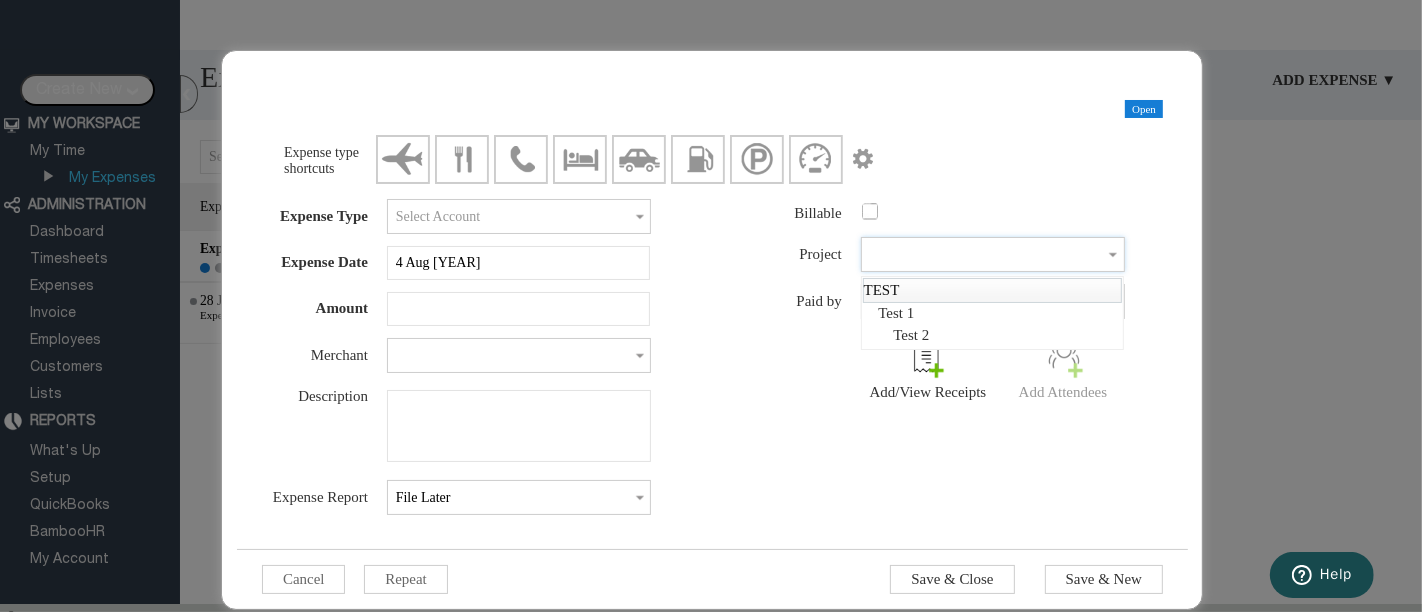 click on "TEST" at bounding box center [993, 290] 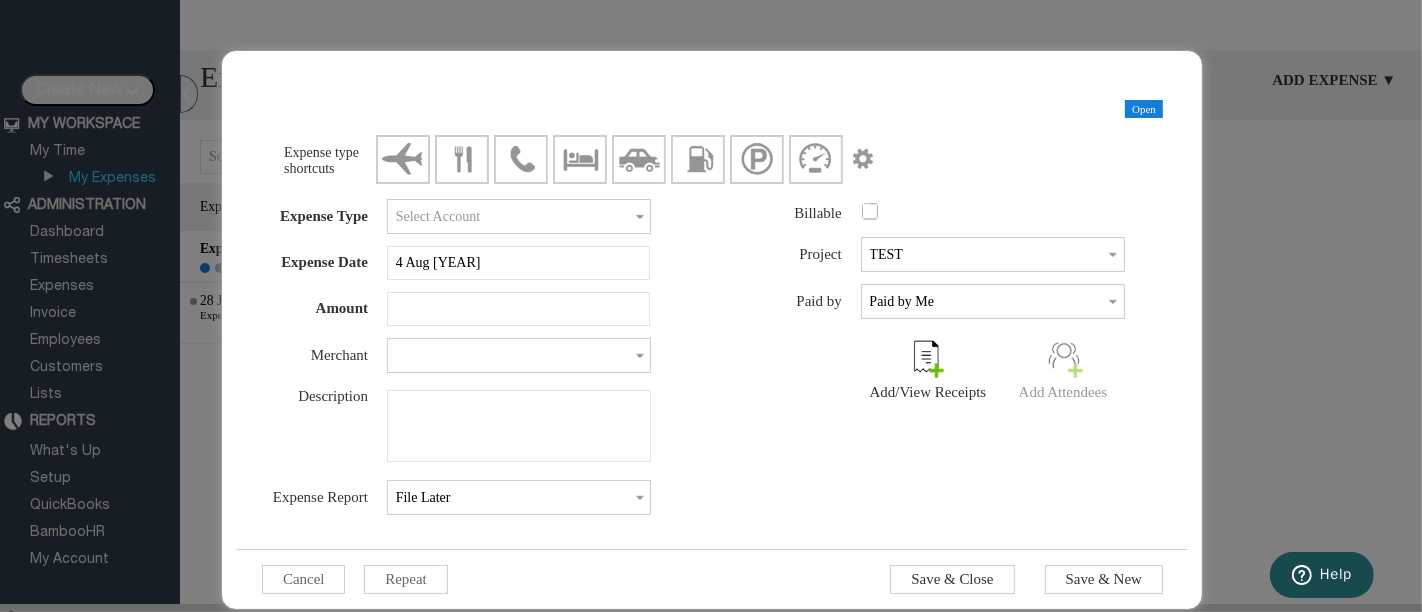 click at bounding box center (872, 210) 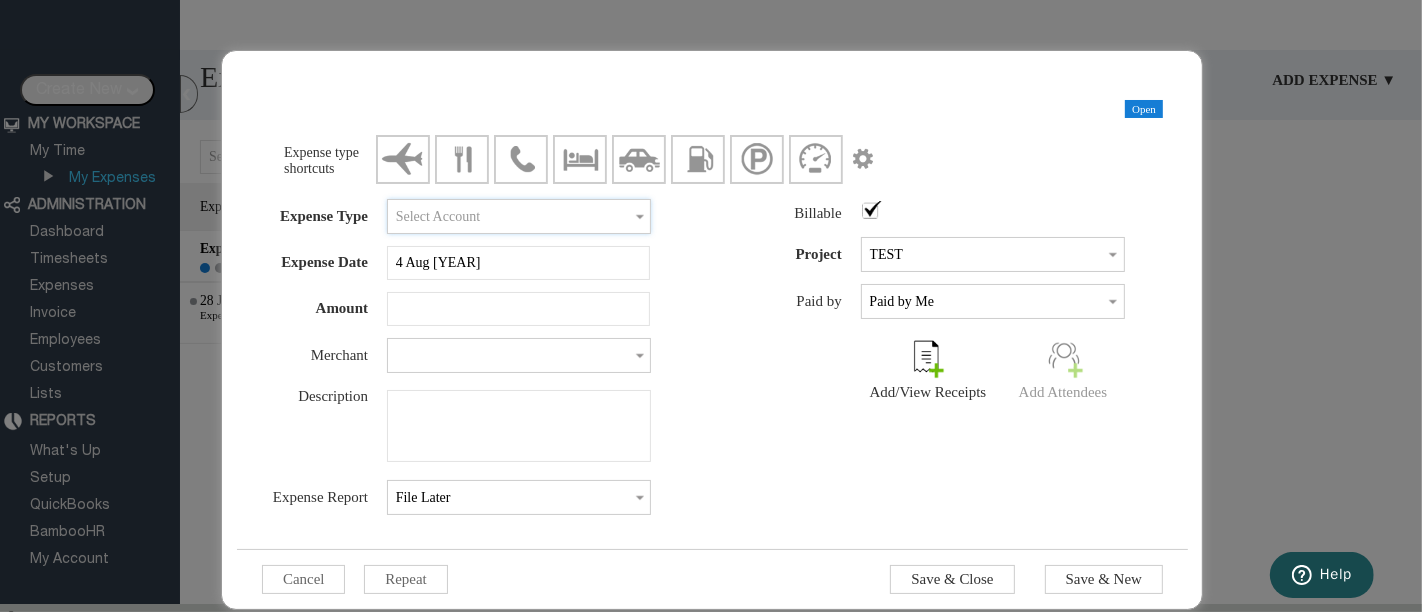 click at bounding box center [519, 216] 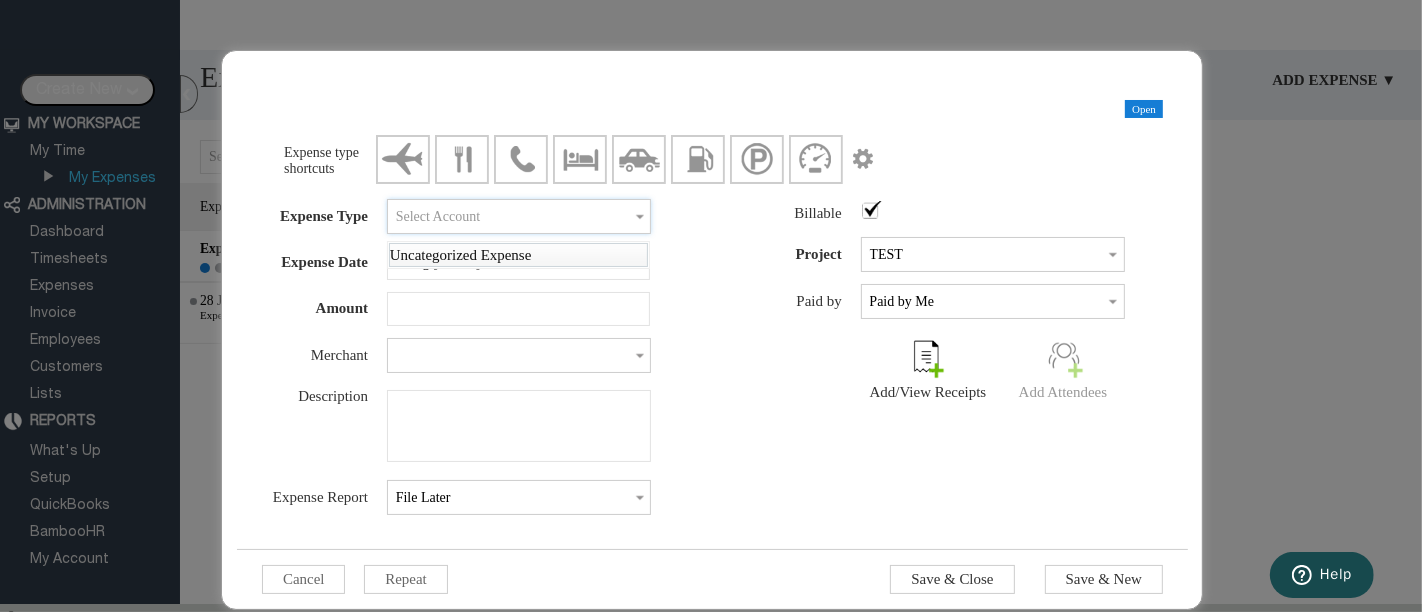 click on "Uncategorized Expense" at bounding box center (519, 255) 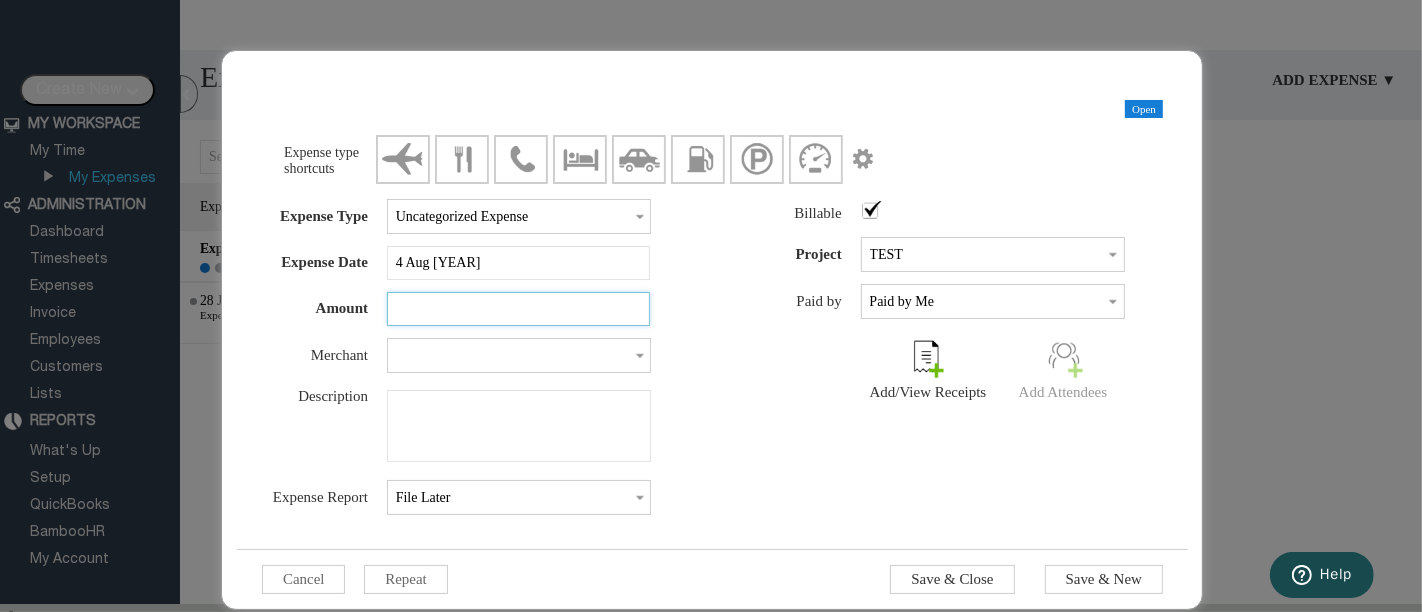 click at bounding box center (518, 309) 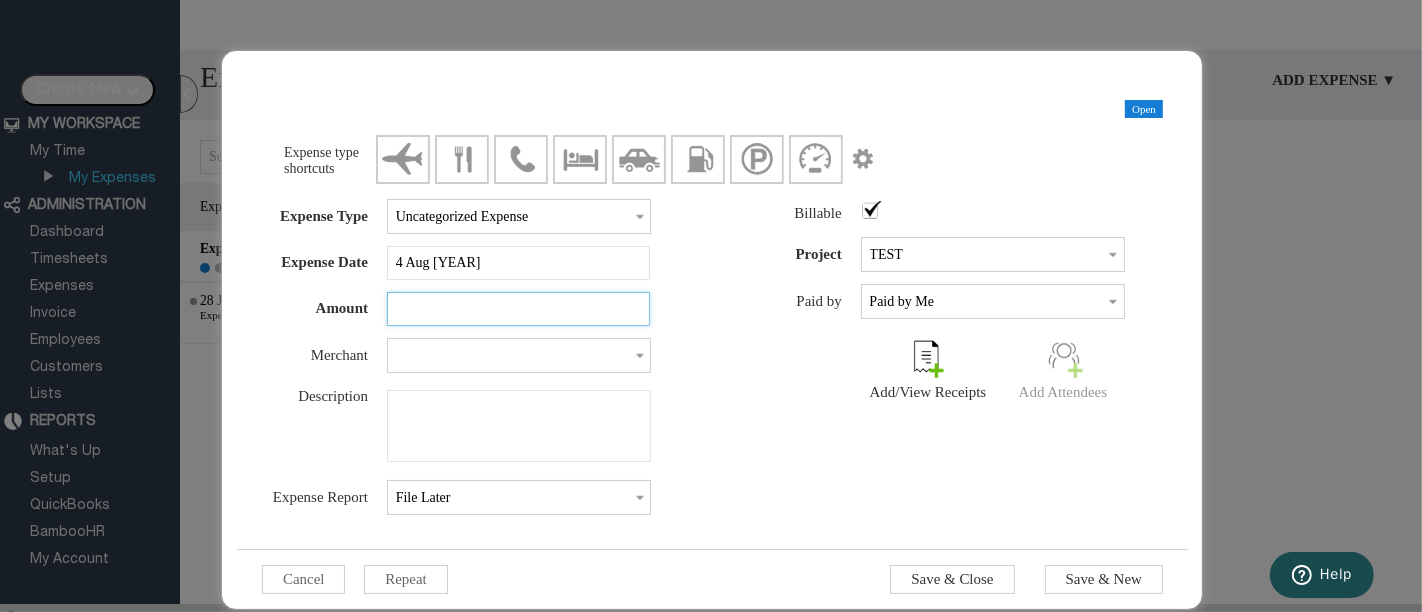 type on "50" 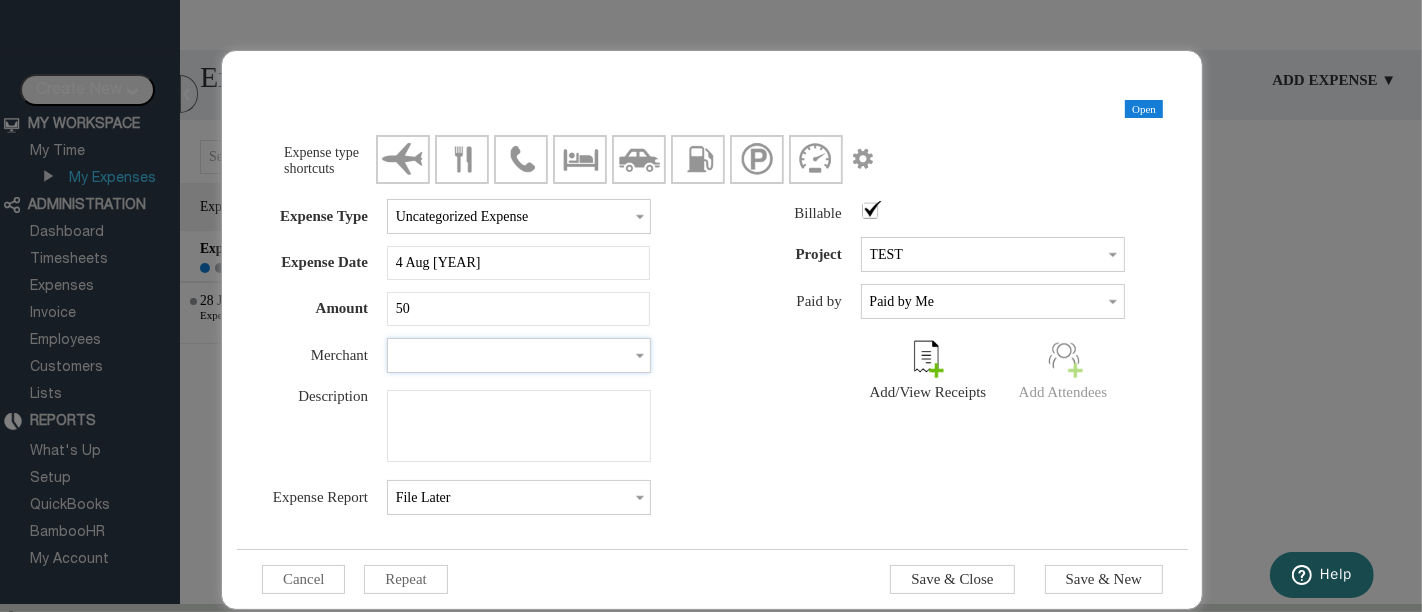 click at bounding box center [519, 355] 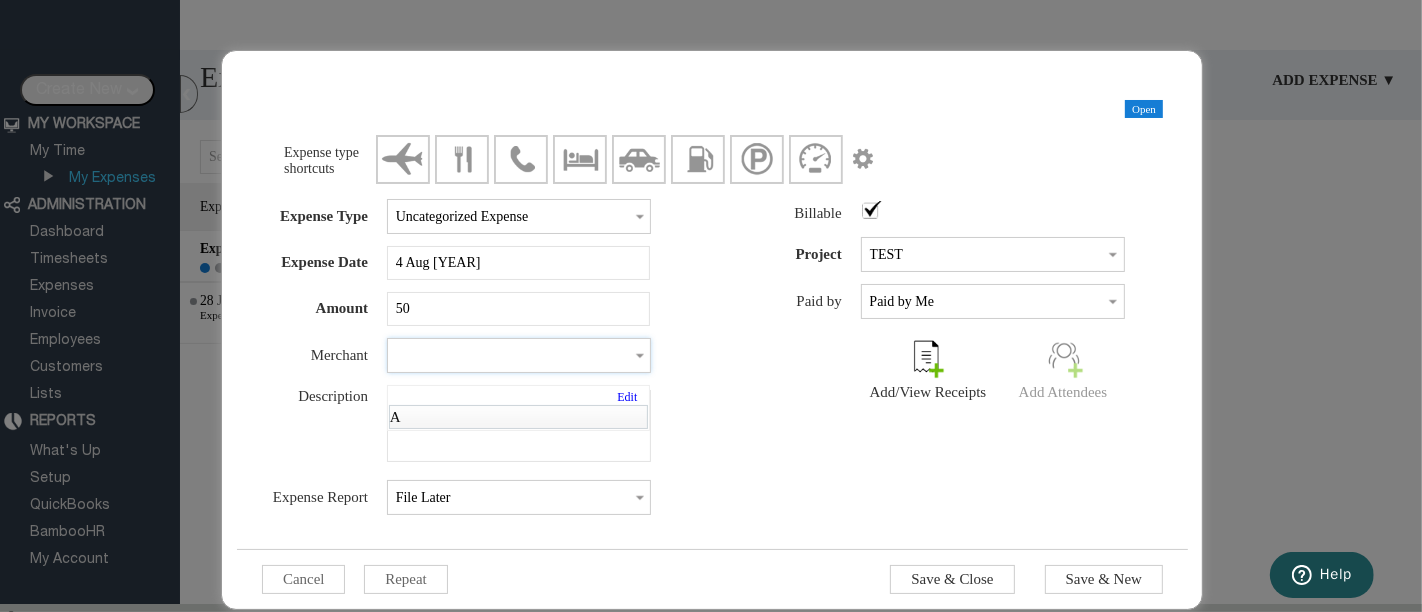click on "A" at bounding box center [519, 417] 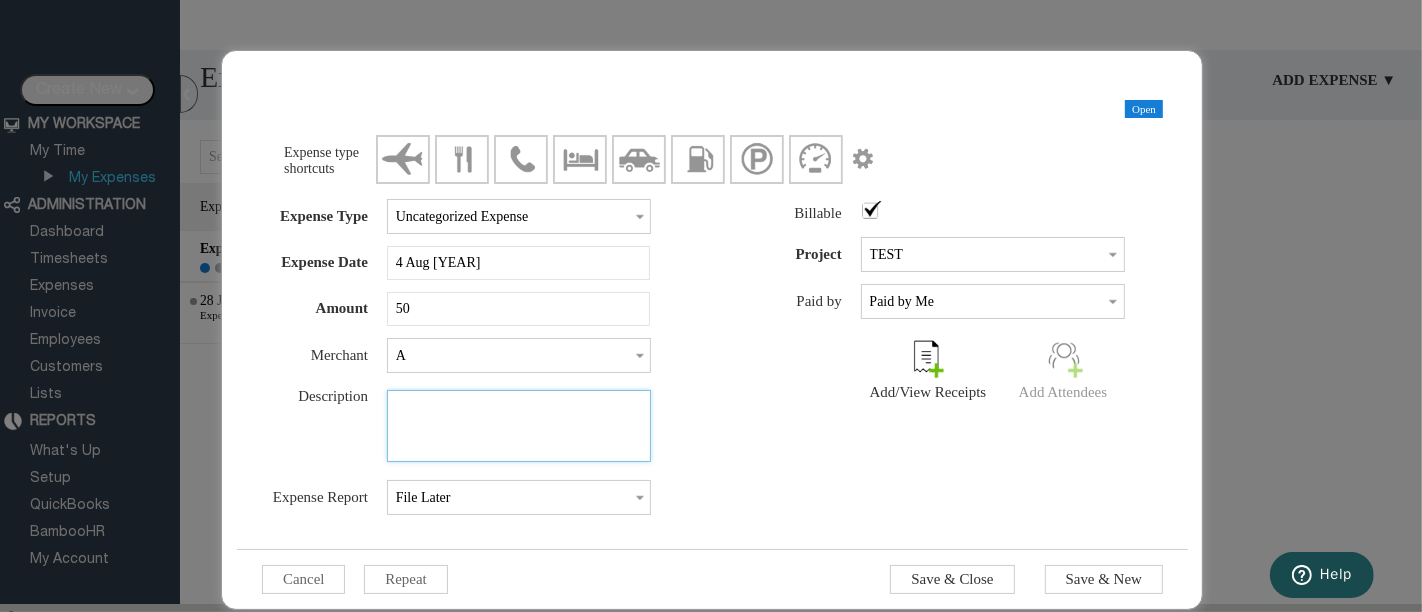 click at bounding box center [519, 426] 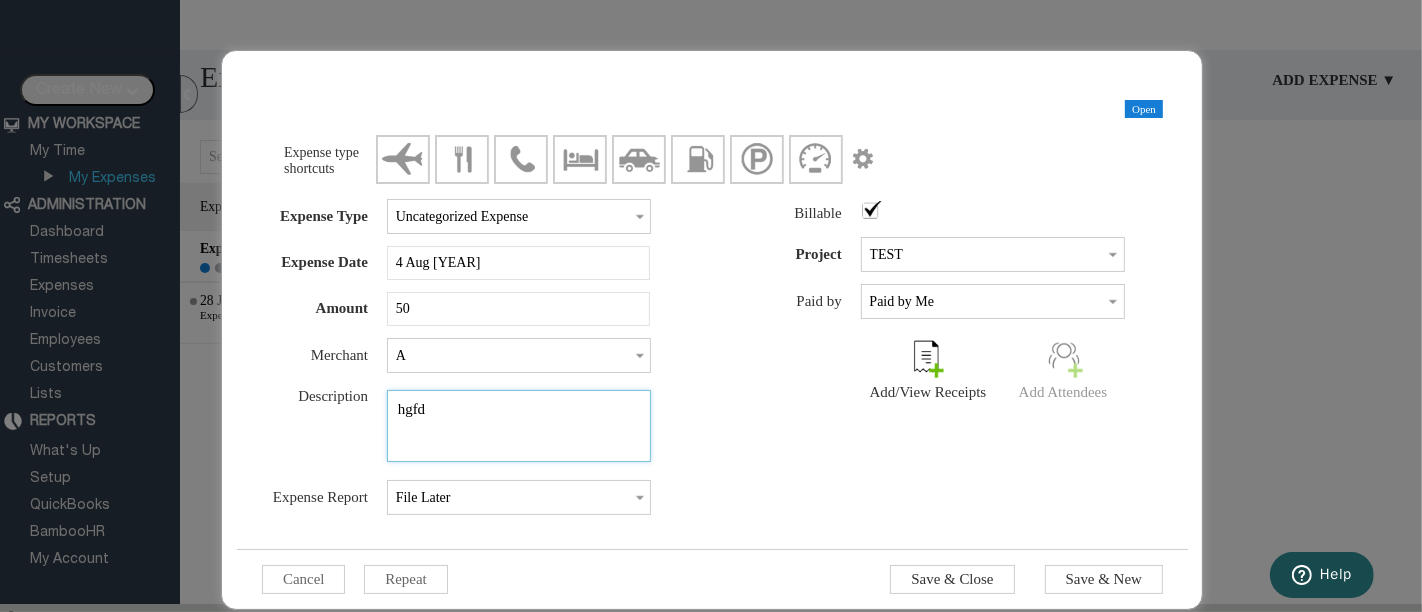 type on "hgfd" 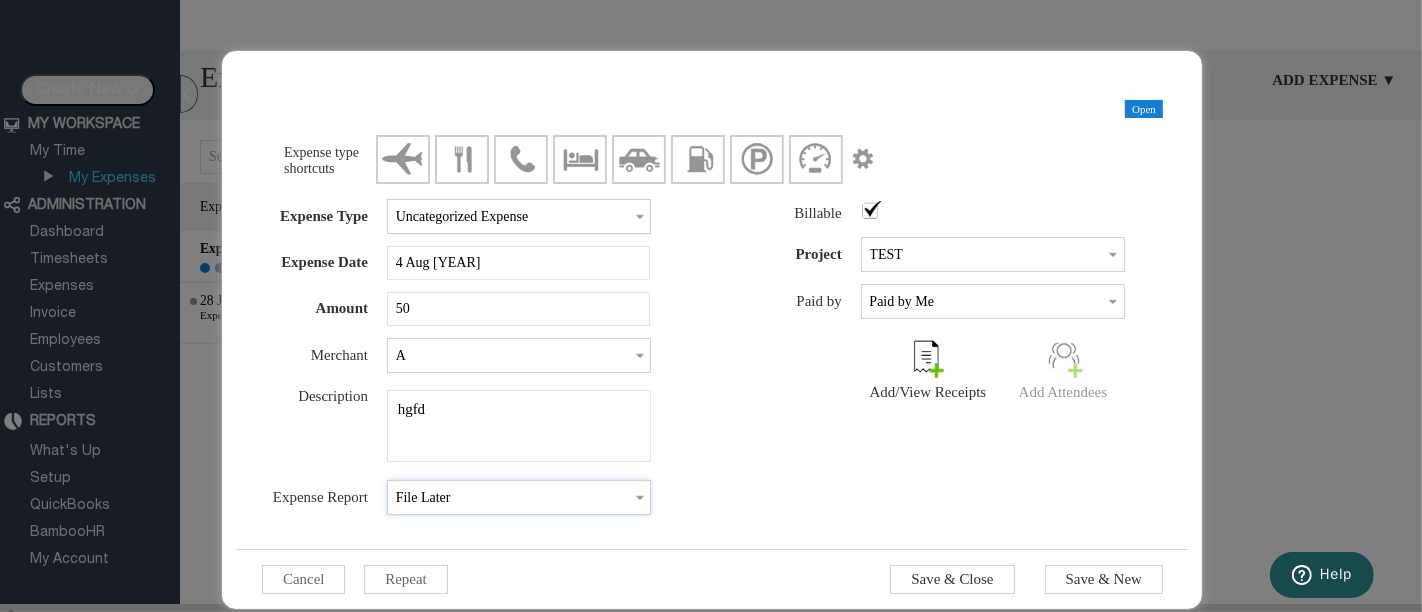 click on "File Later" at bounding box center (519, 497) 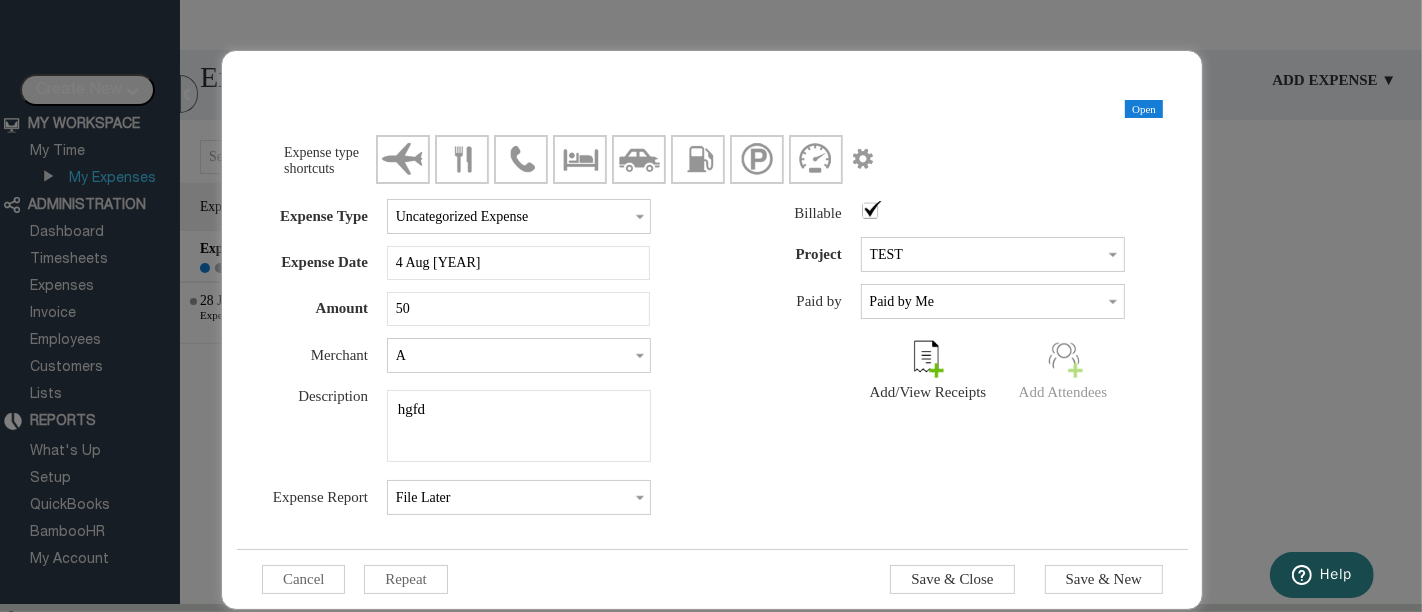 click on "Billable
Project
TEST TEST
Class
Paid by
Paid by Me Add/View Receipts" at bounding box center [946, 316] 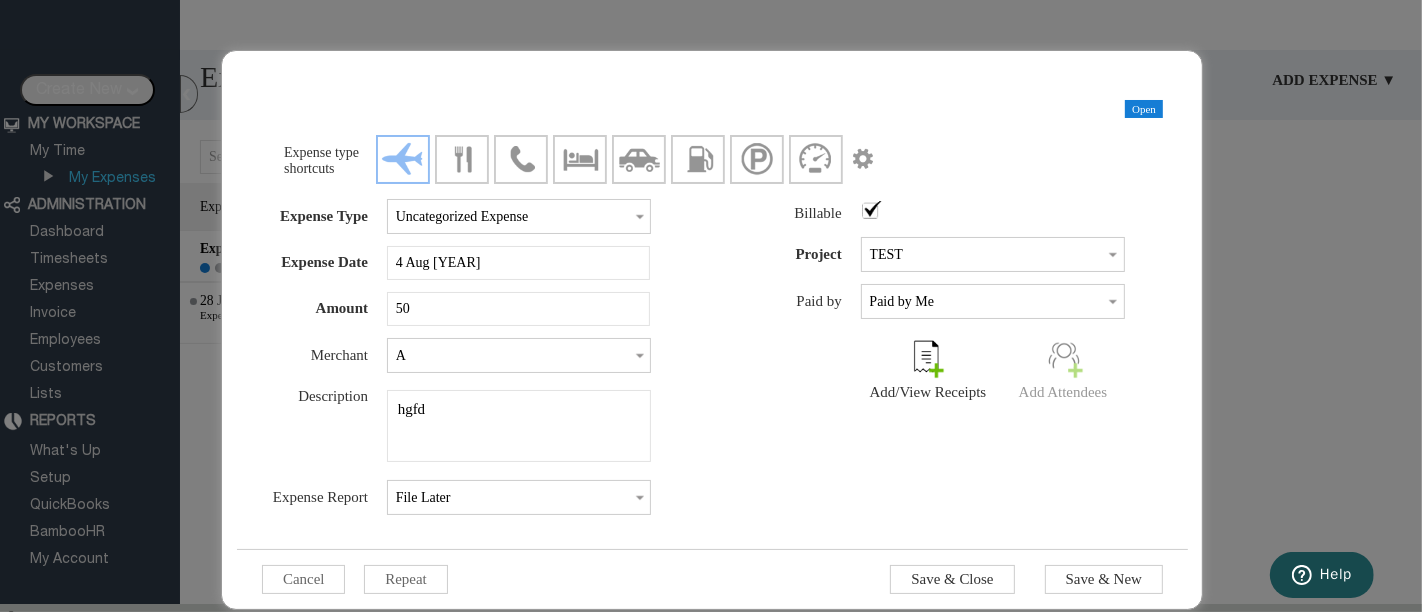 click at bounding box center [403, 159] 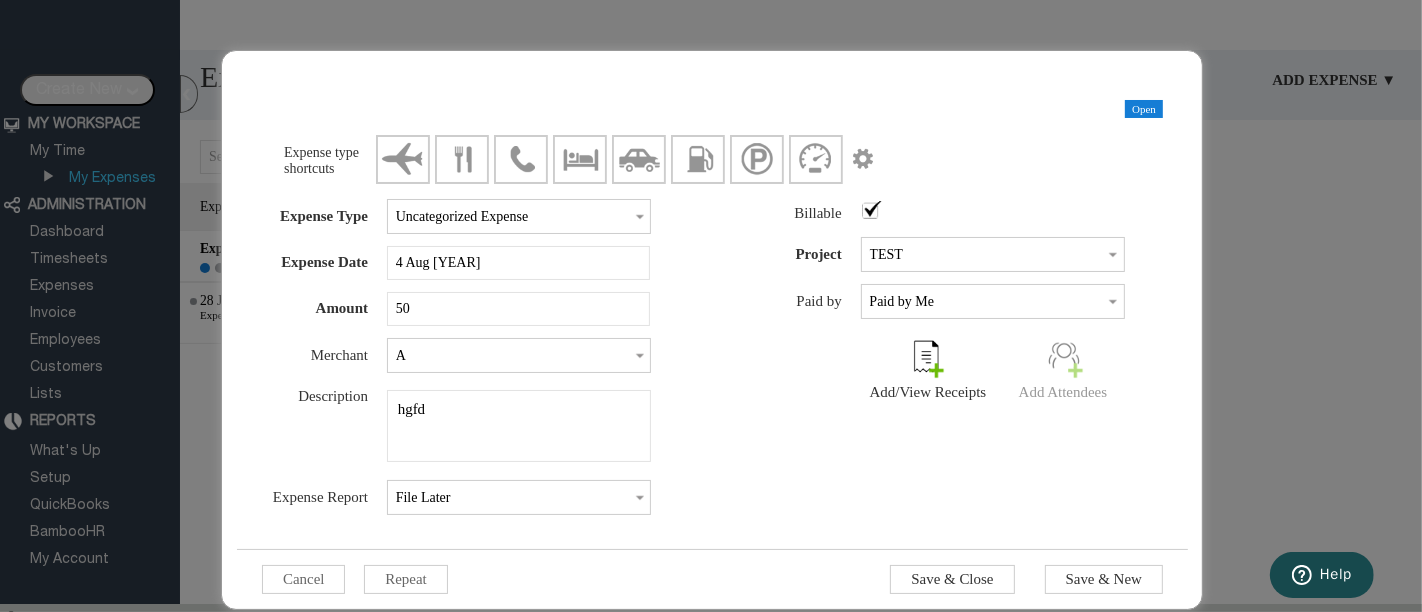 click at bounding box center (1075, 370) 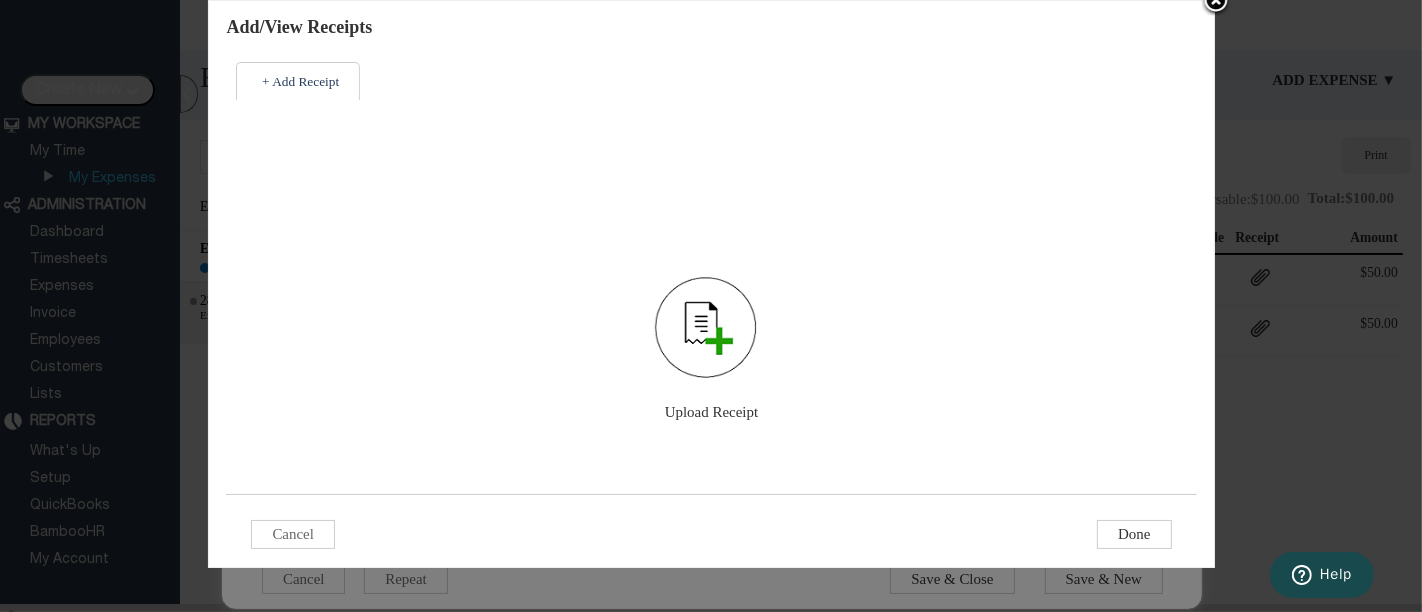 scroll, scrollTop: 0, scrollLeft: 0, axis: both 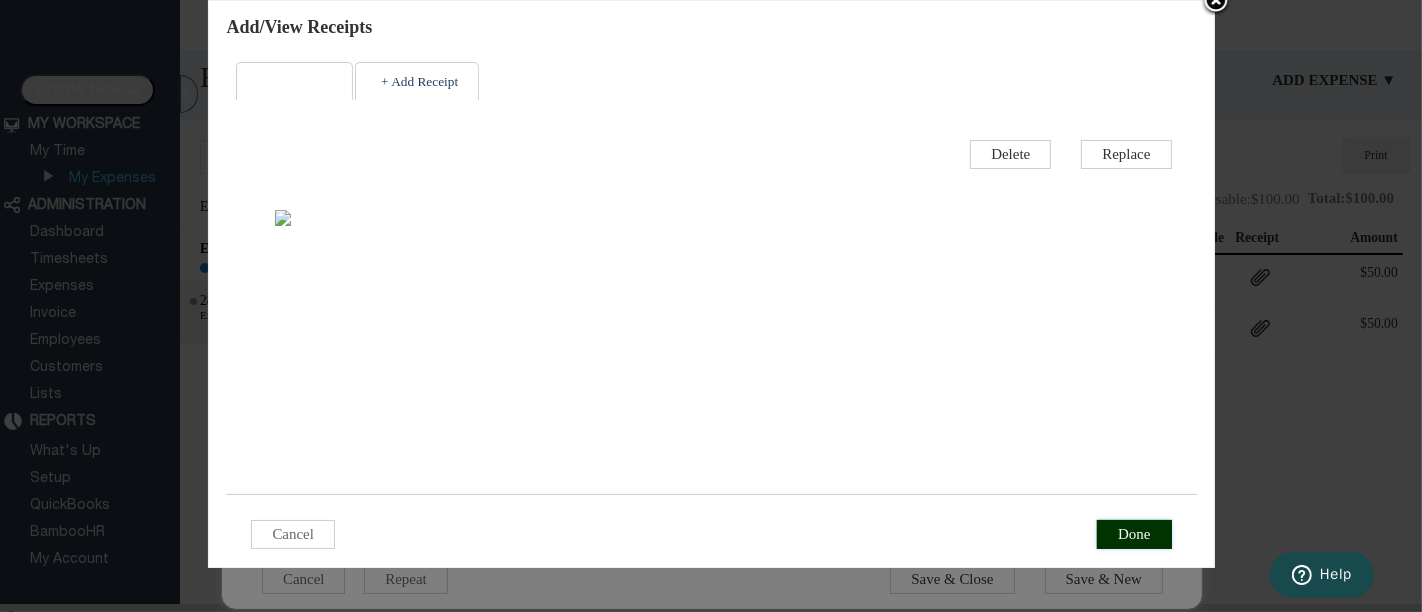 click on "Done" at bounding box center [1134, 534] 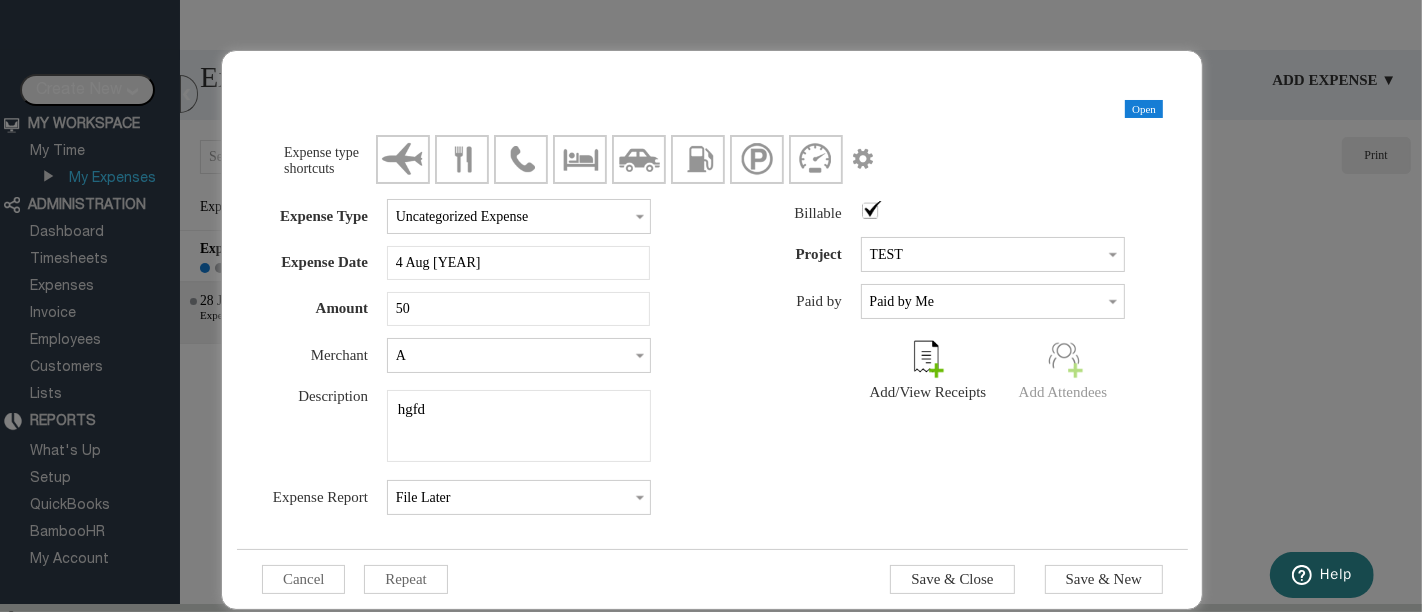 scroll, scrollTop: 0, scrollLeft: 0, axis: both 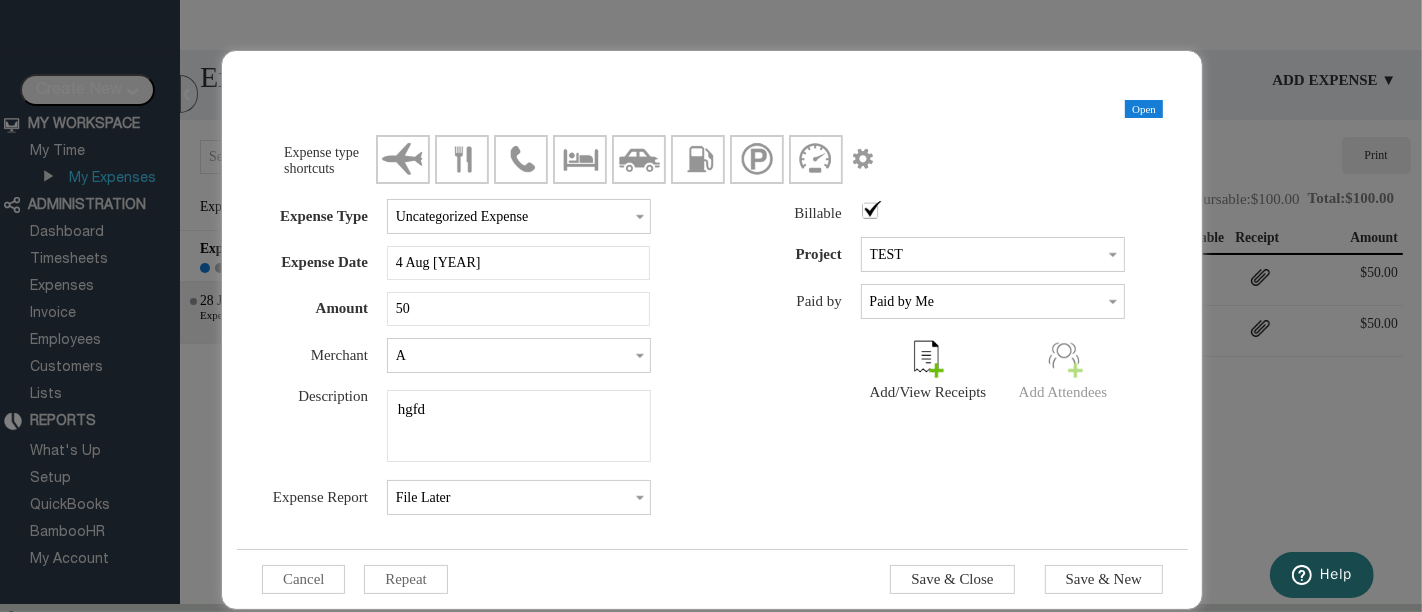 click at bounding box center [1065, 356] 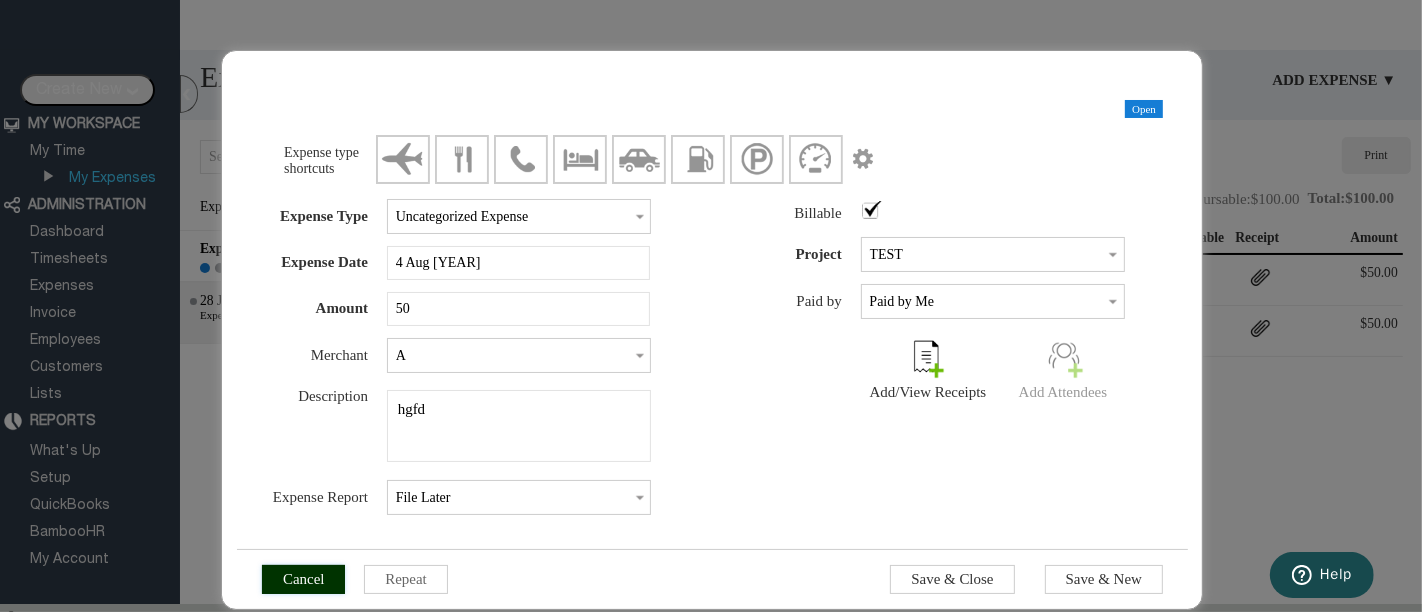 click on "Cancel" at bounding box center (304, 579) 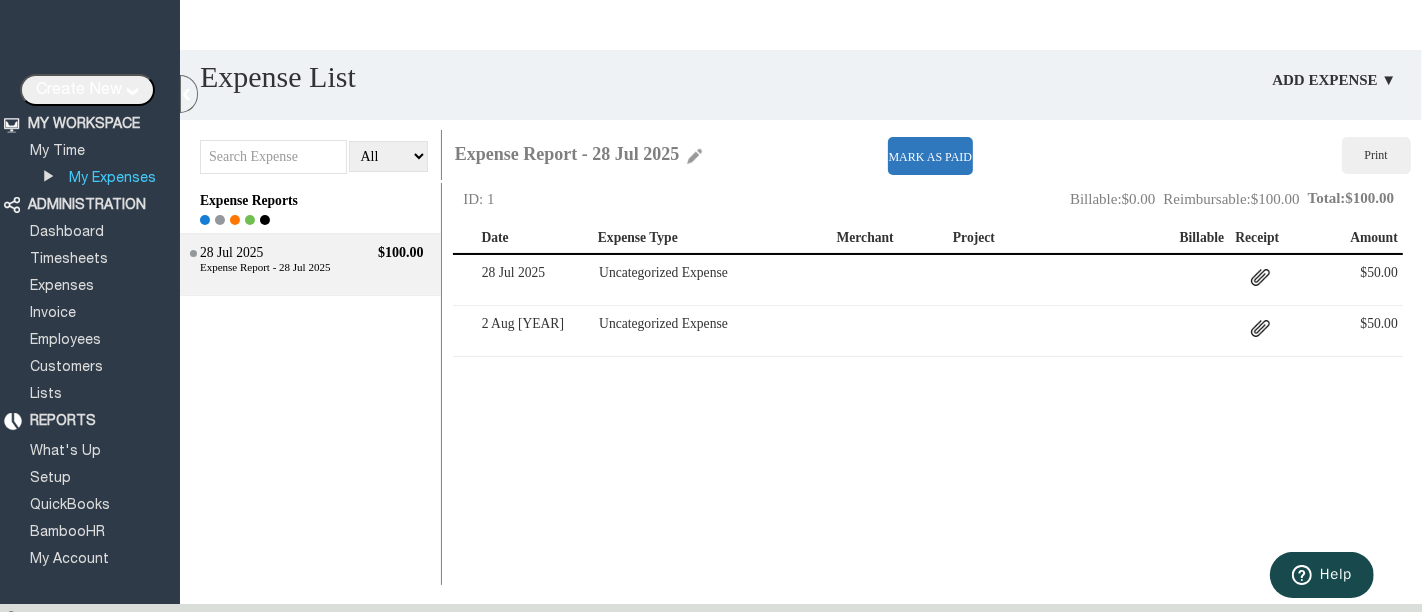 click on "Create Report  Move   Delete ID: 1 Total:  $100.00 Reimbursable:  $100.00 Billable:  $0.00 Date Expense Type Merchant Project Billable Receipt Amount 28 Jul 2025 Uncategorized Expense $ 50.00 2 Aug 2025 Uncategorized Expense $ 50.00" at bounding box center [937, 384] 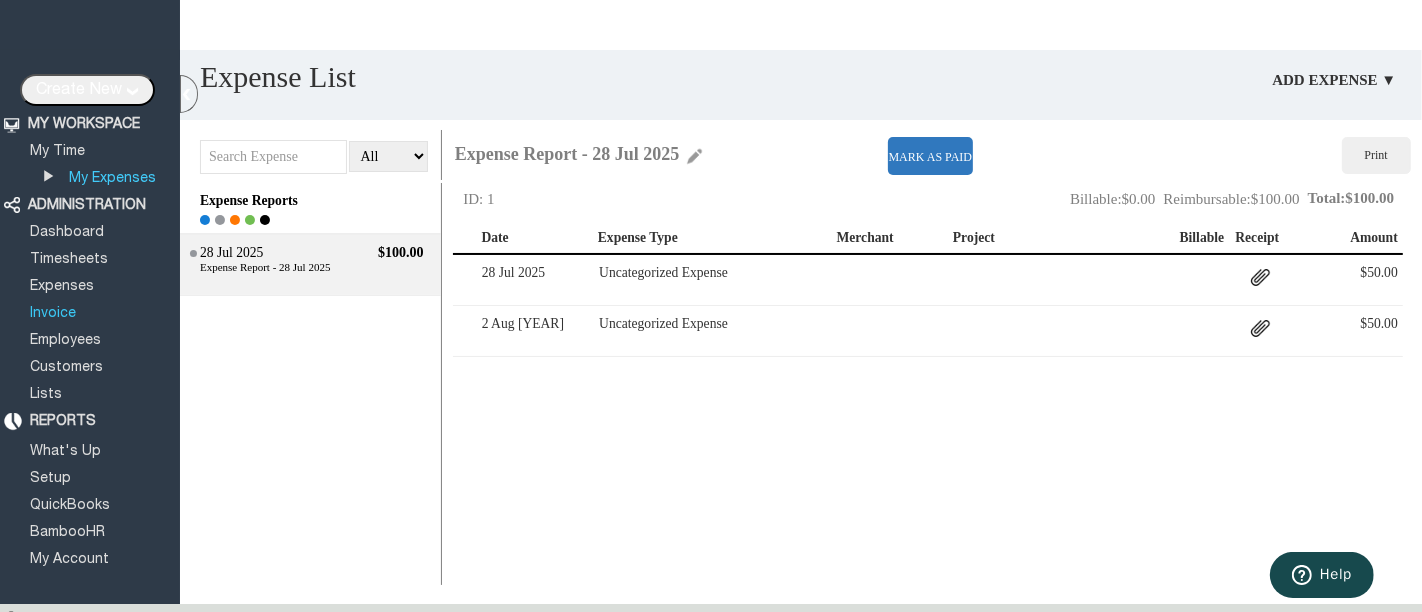click on "Invoice" at bounding box center (53, 313) 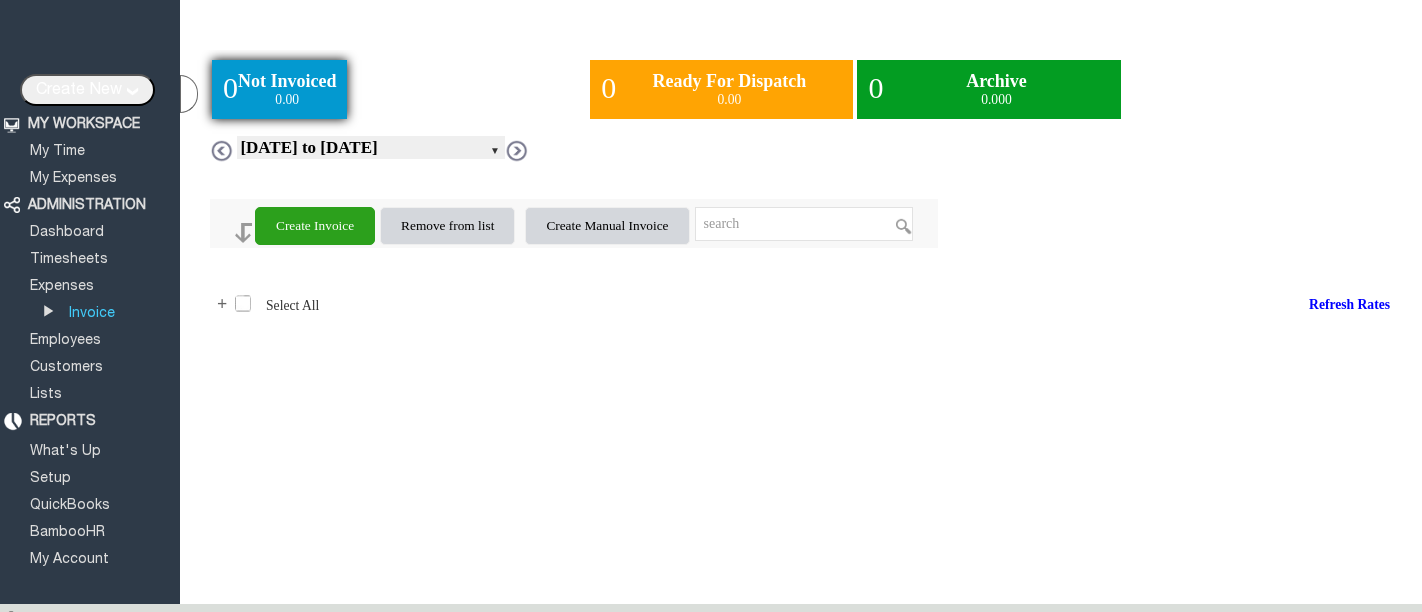 scroll, scrollTop: 0, scrollLeft: 0, axis: both 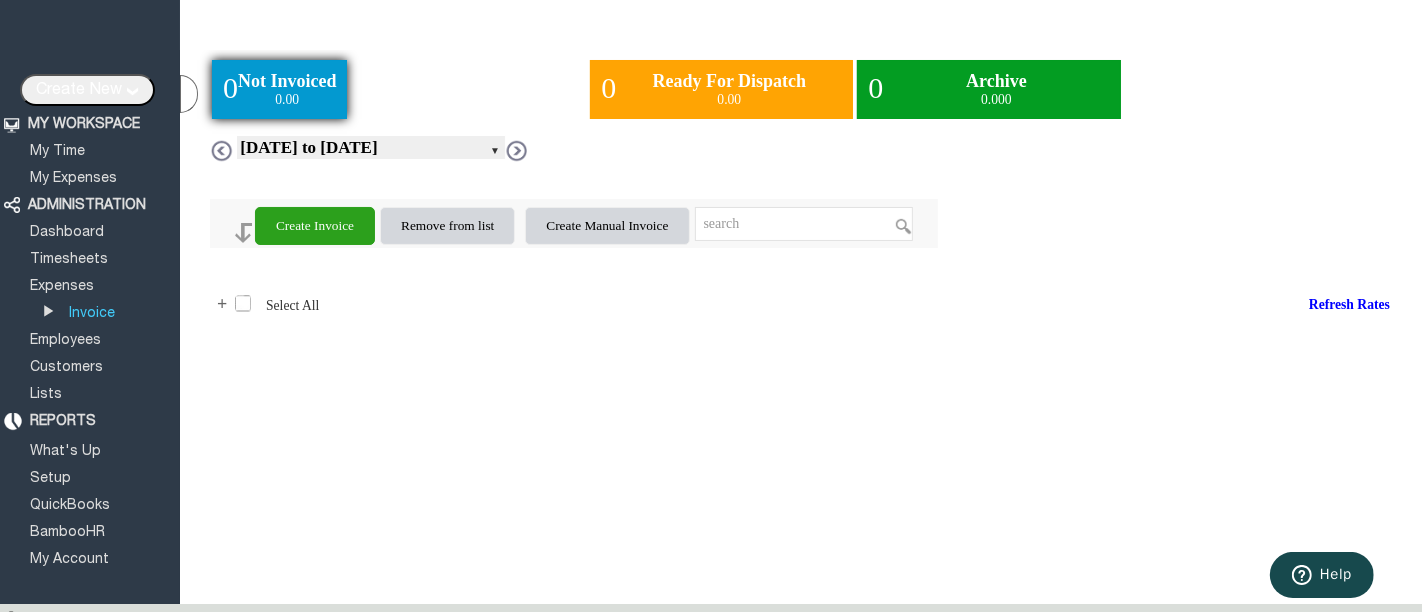 click on "Create Invoice" at bounding box center (315, 226) 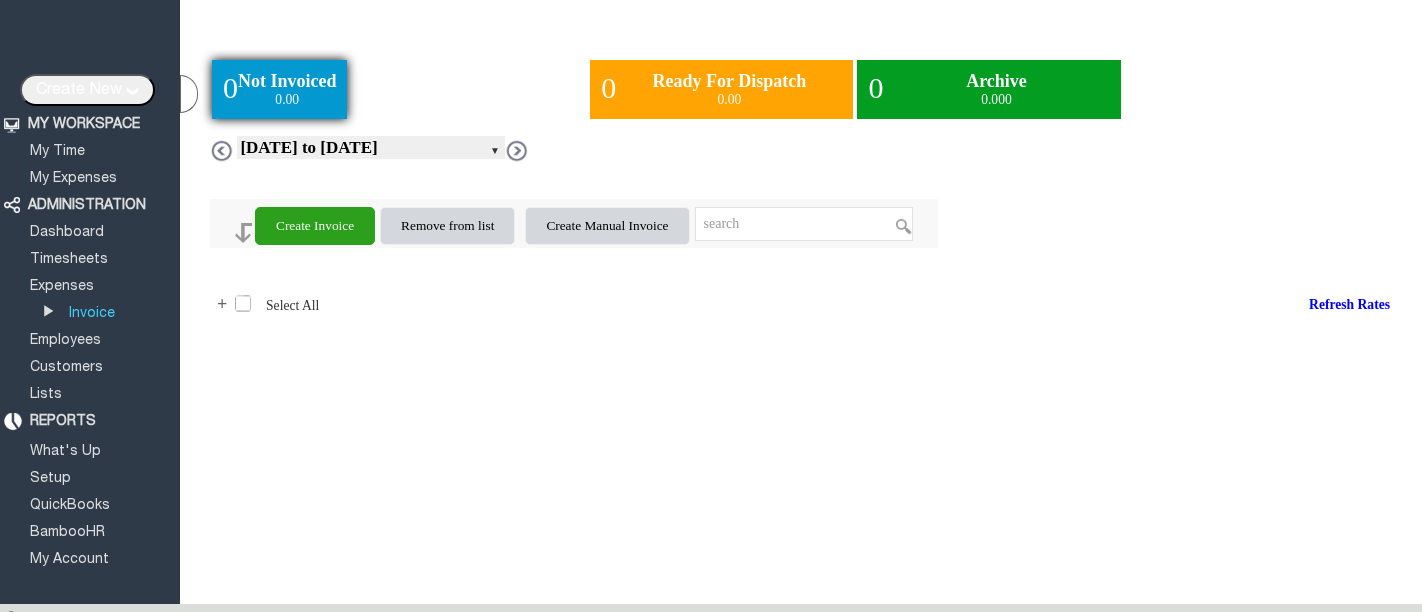 scroll, scrollTop: 0, scrollLeft: 0, axis: both 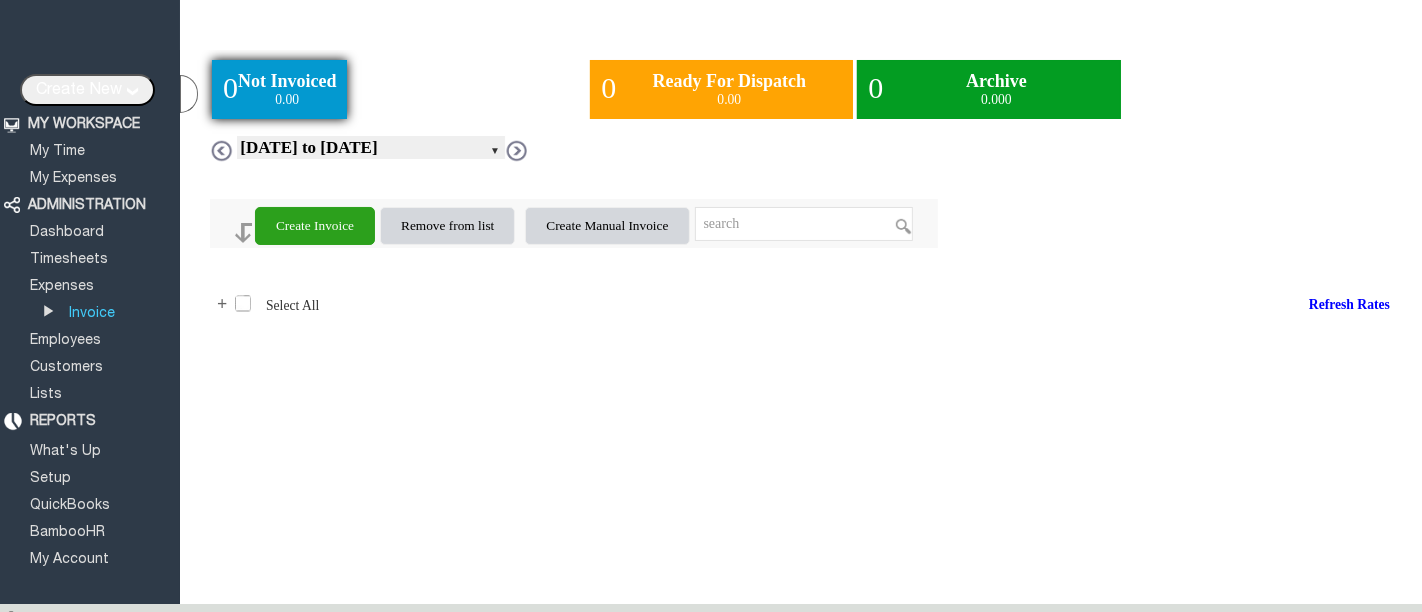 click on "Create Invoice" at bounding box center [315, 226] 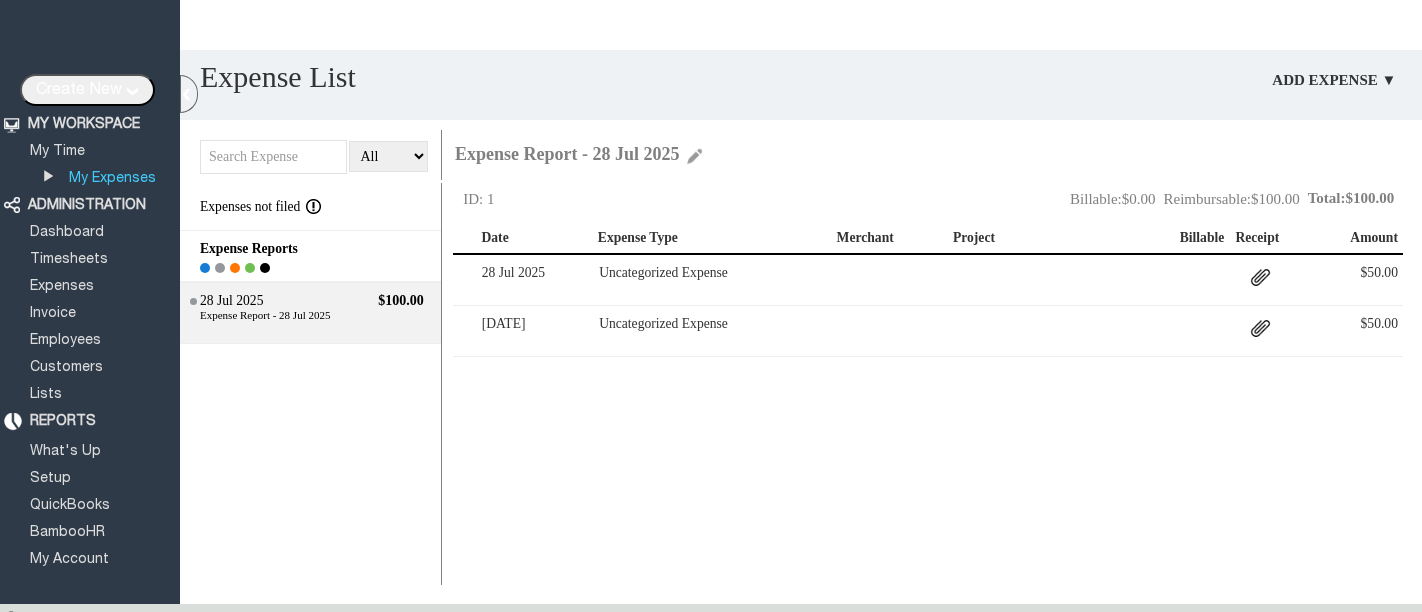 scroll, scrollTop: 0, scrollLeft: 0, axis: both 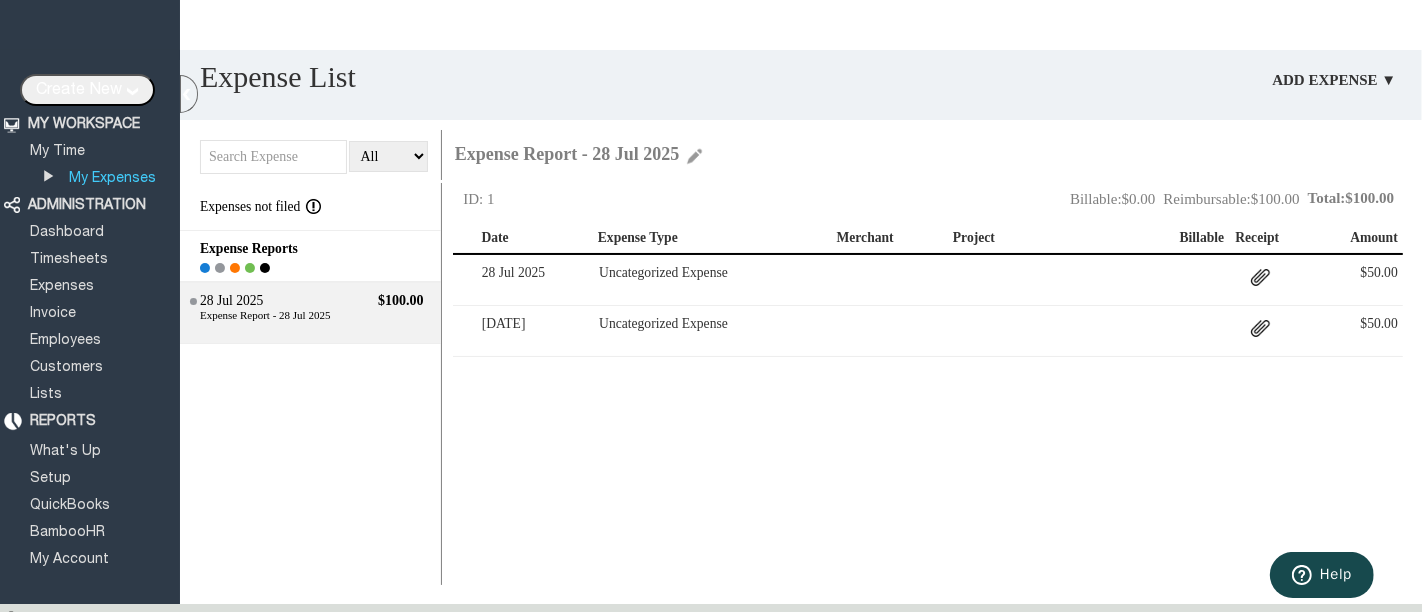 click on "Expenses not filed Expense Reports Open Submitted Approved Paid Archived 28 Jul 2025 $100.00 Expense Report - 28 Jul 2025 Submitted" at bounding box center [311, 384] 